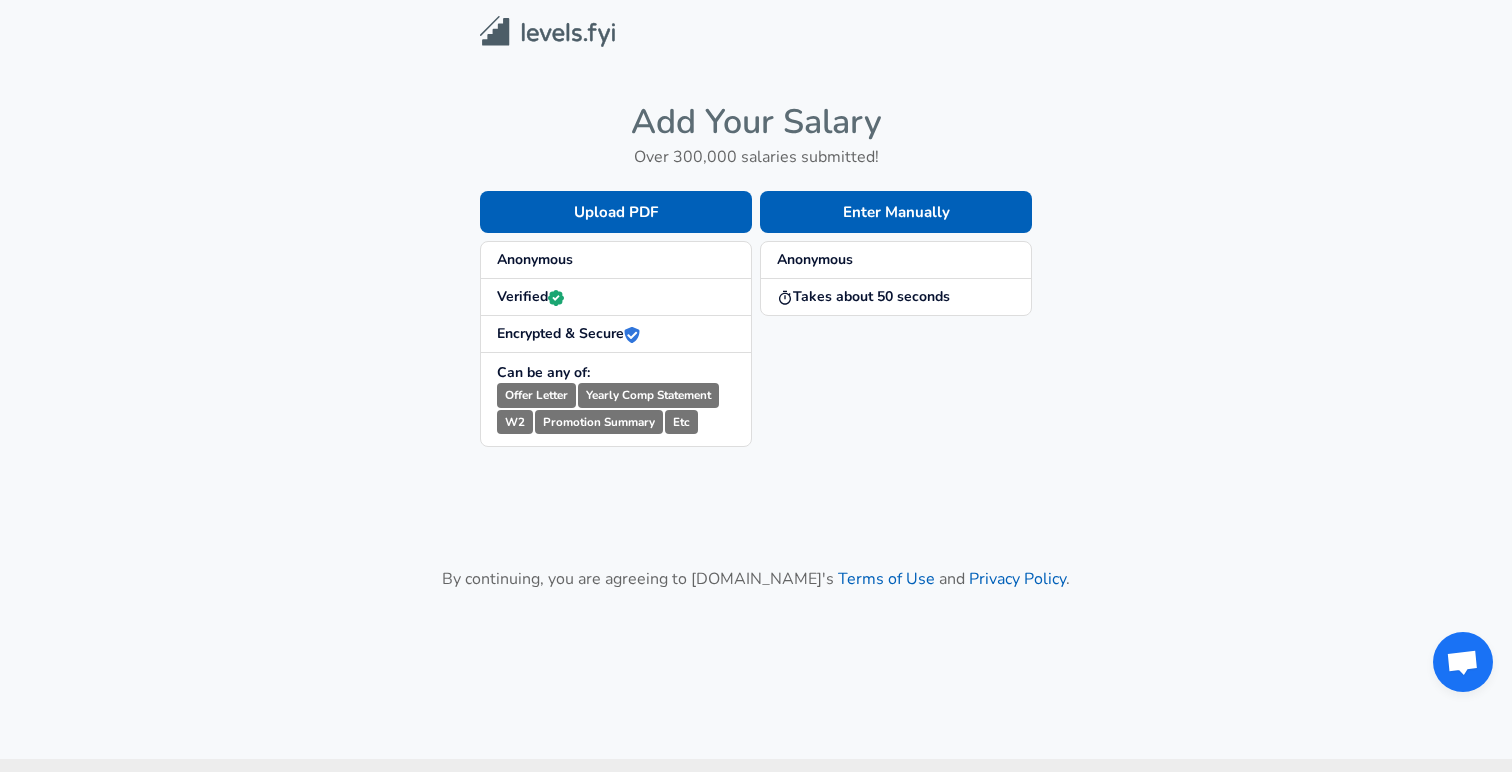 scroll, scrollTop: 0, scrollLeft: 0, axis: both 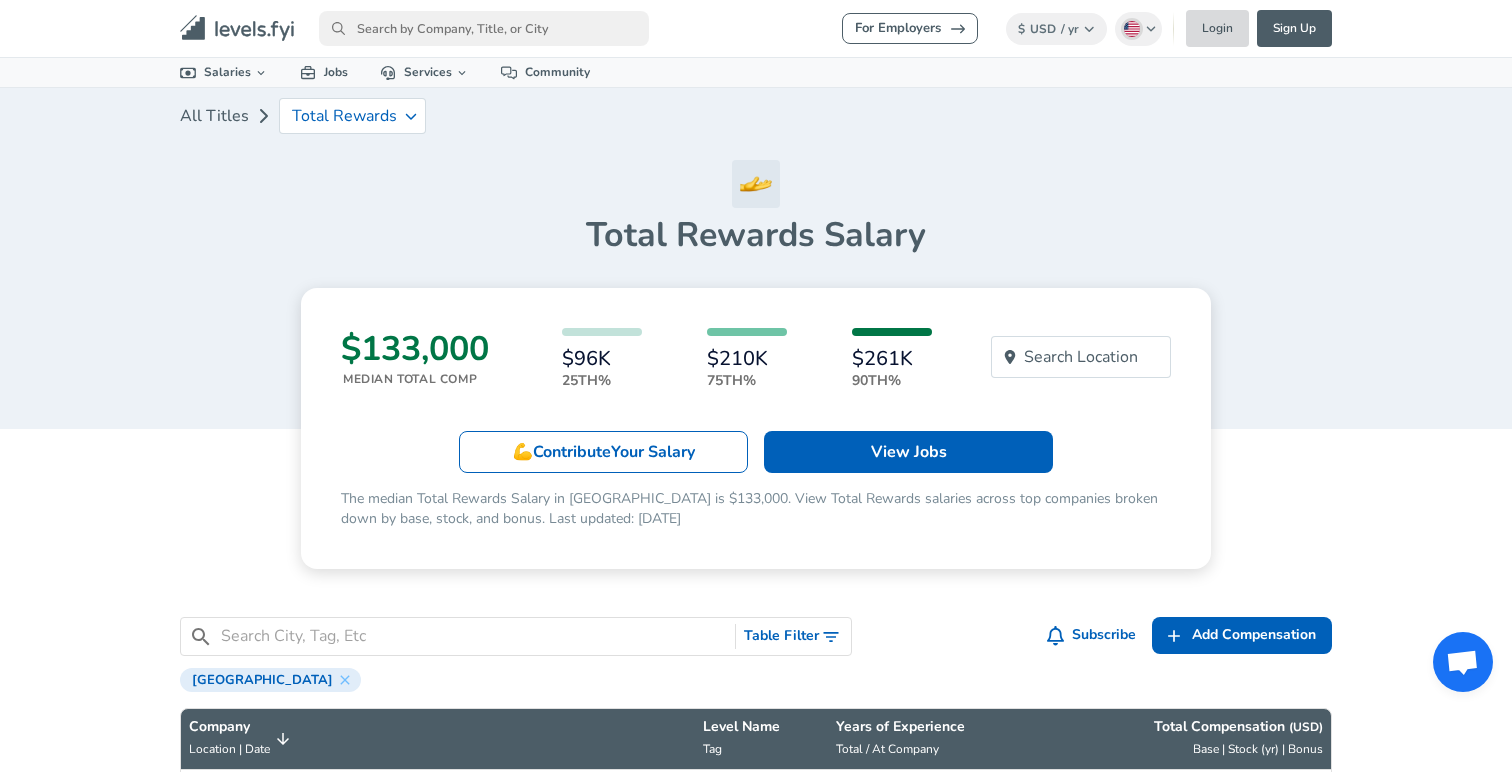 click on "Login" at bounding box center [1217, 28] 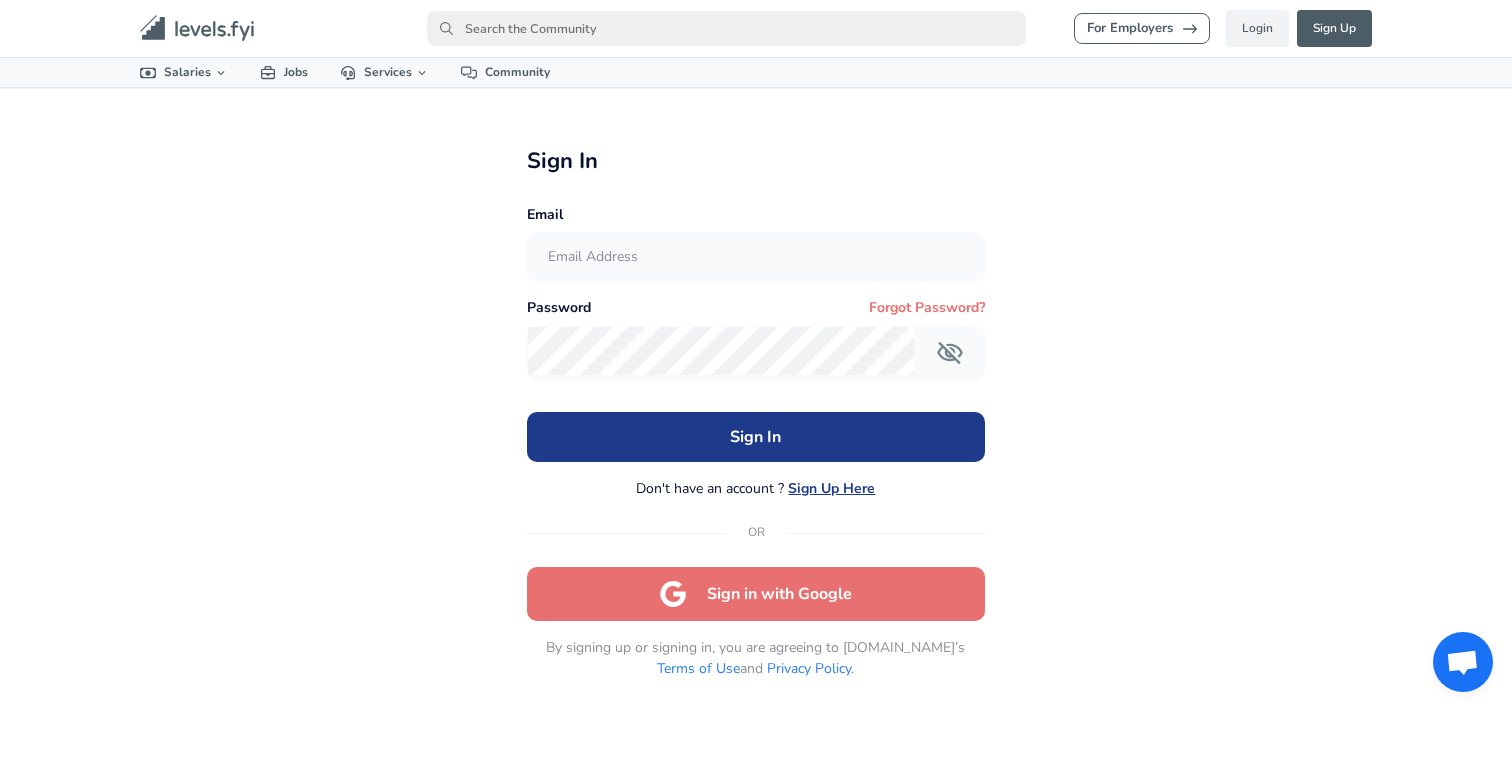 click at bounding box center [756, 257] 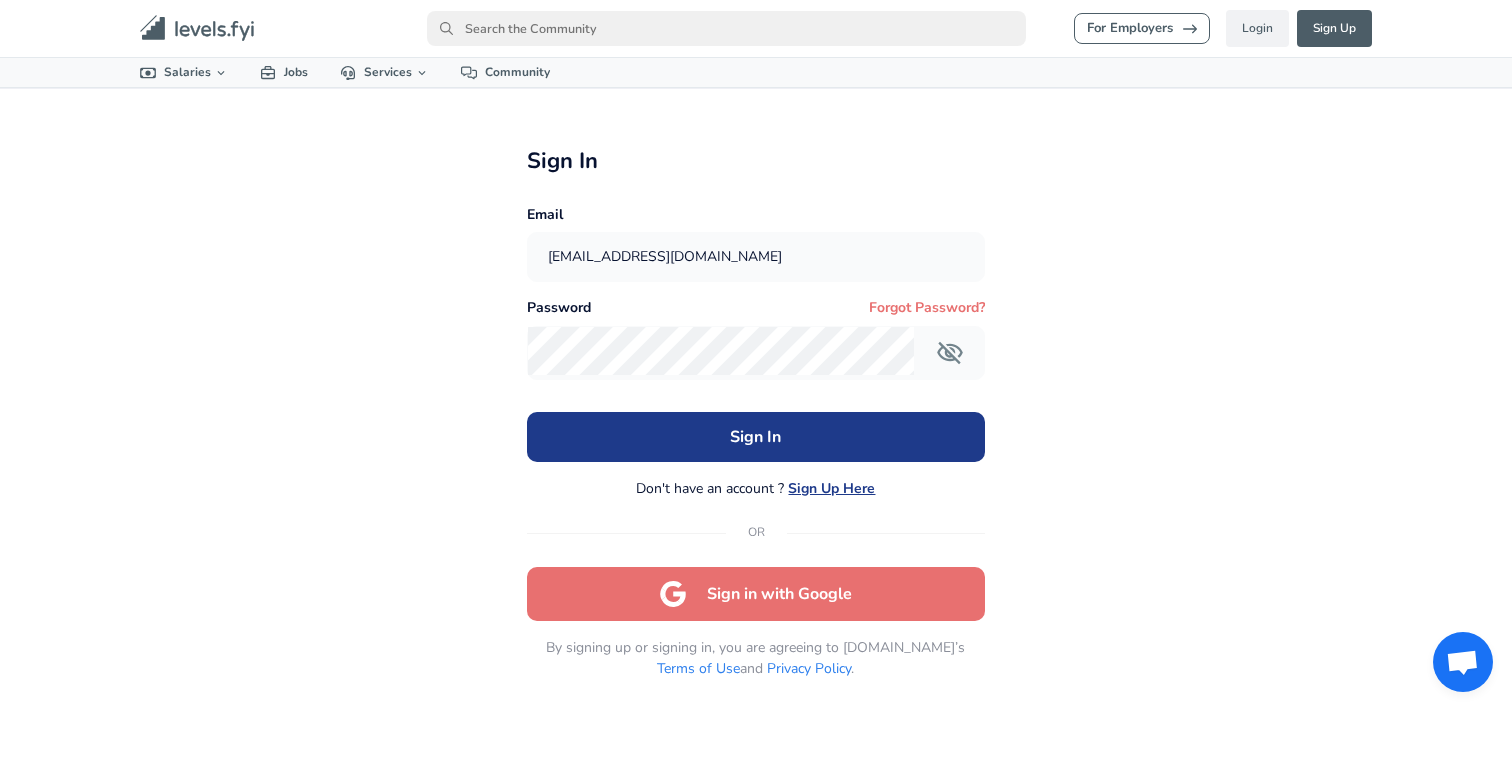 click on "Sign In" at bounding box center (756, 437) 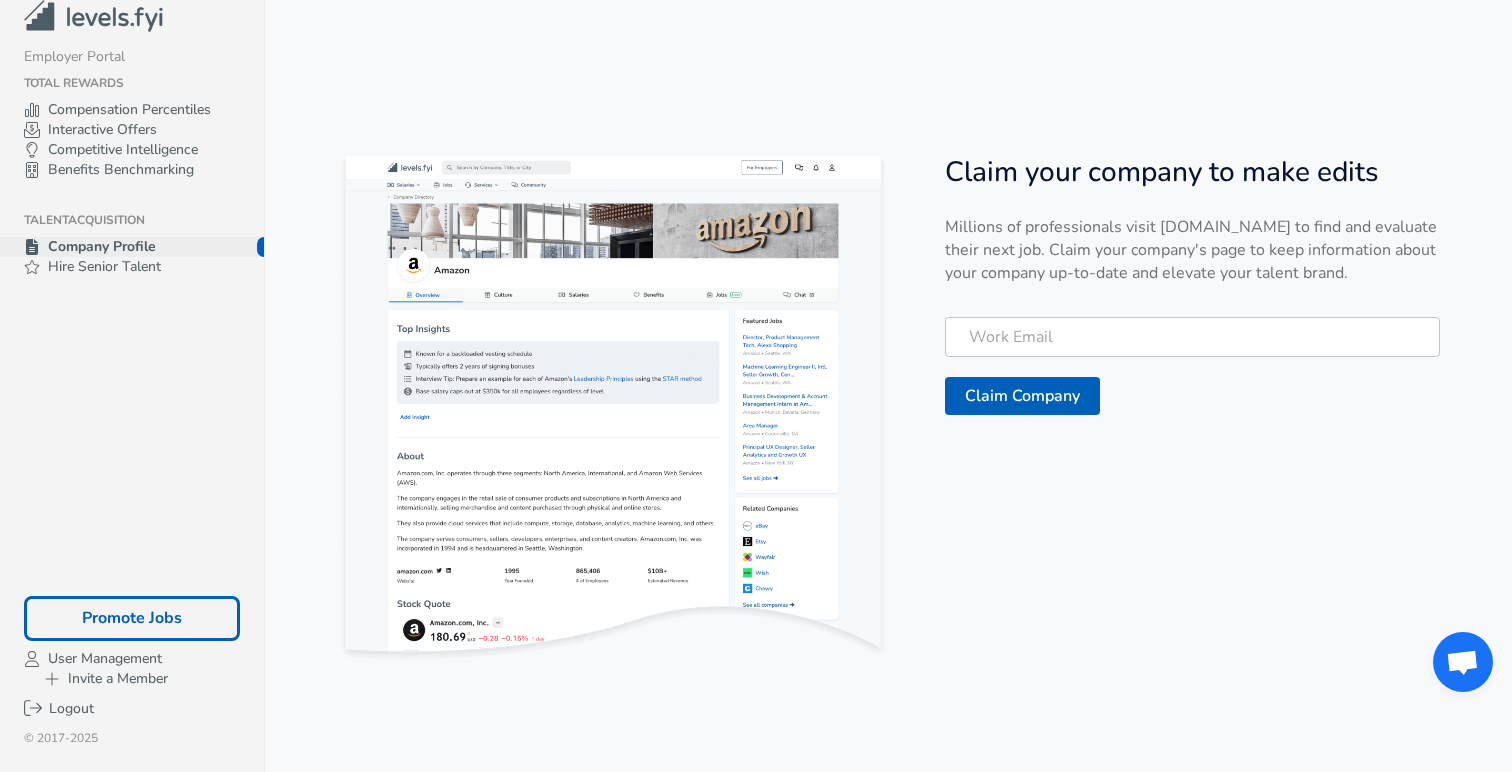 click at bounding box center (94, 16) 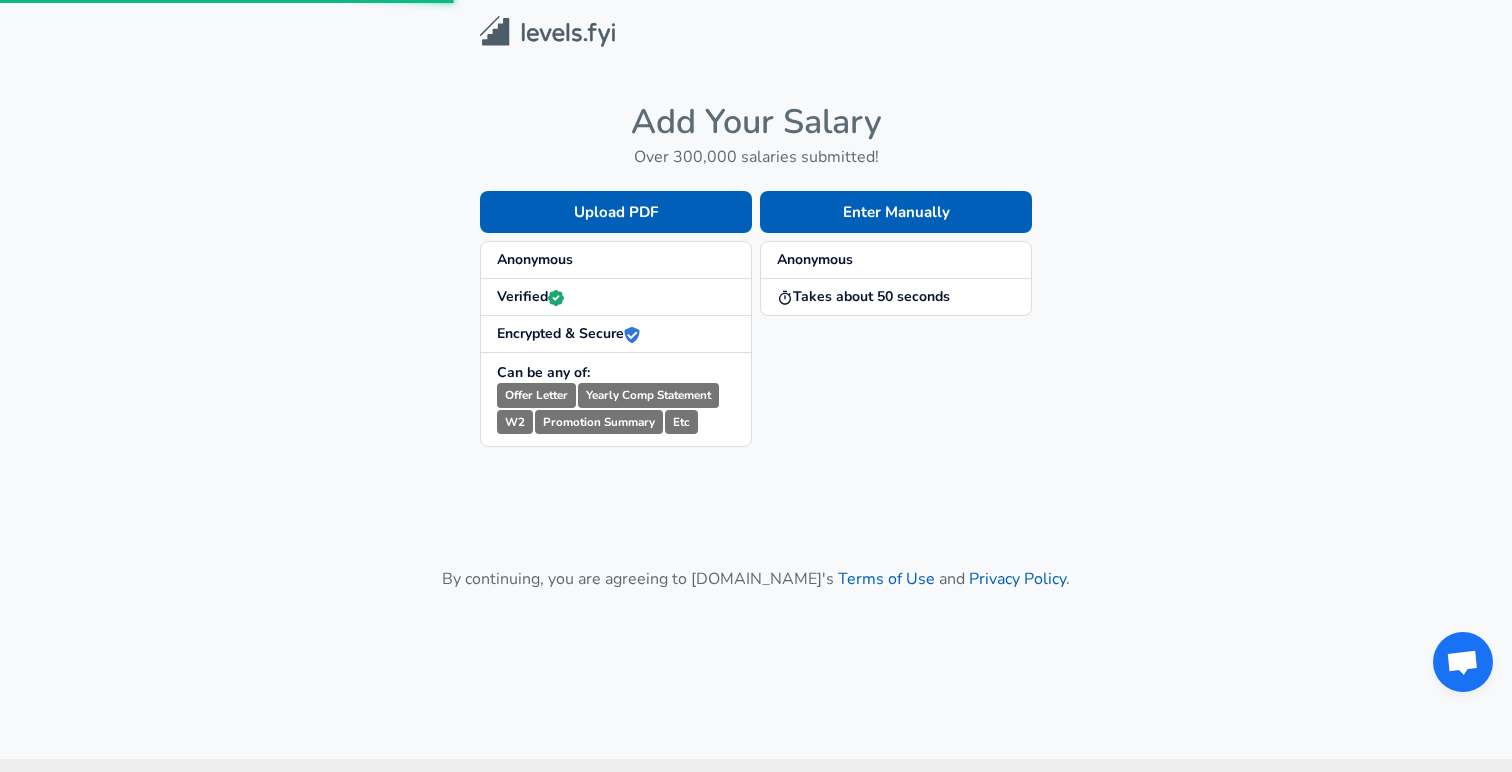scroll, scrollTop: 0, scrollLeft: 0, axis: both 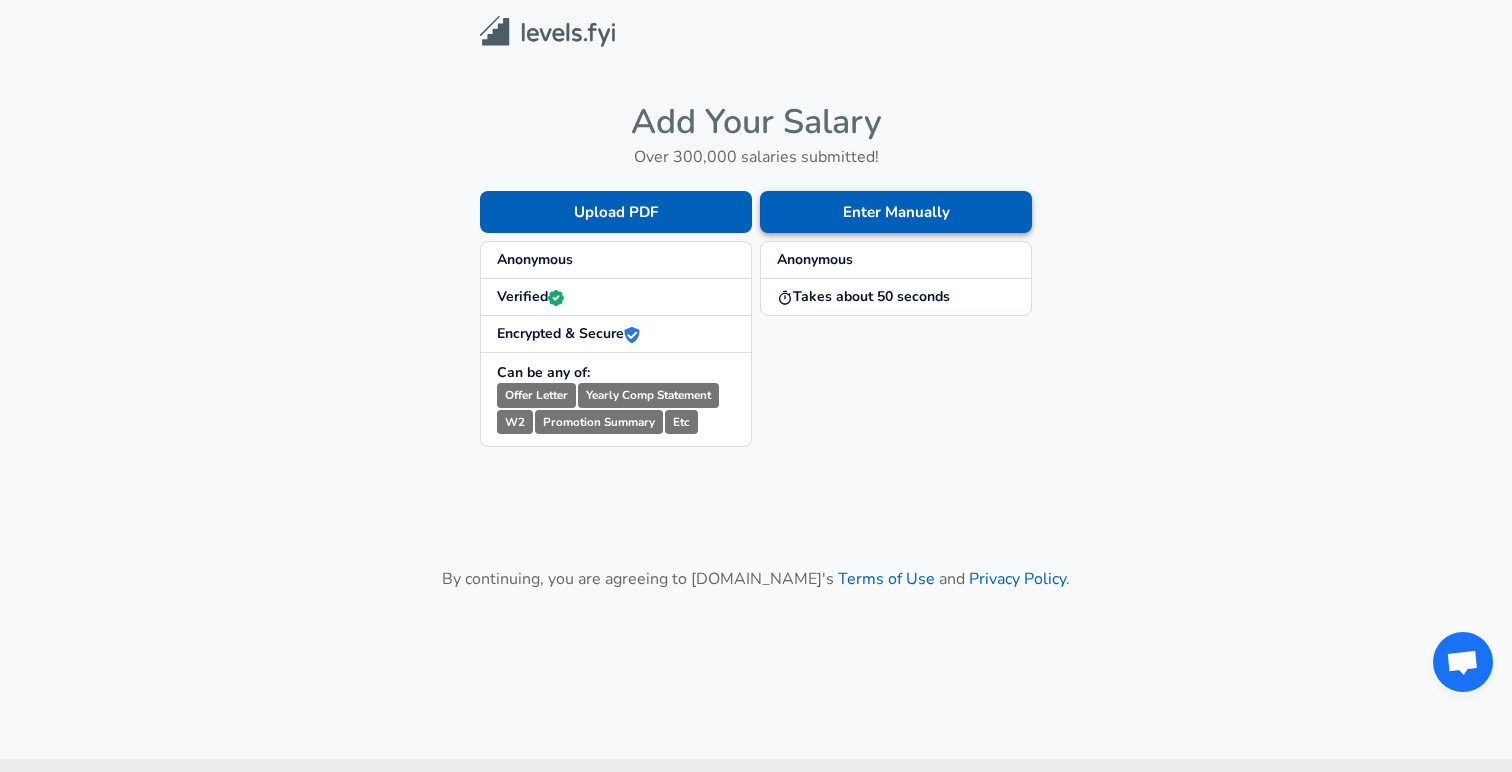 click on "Enter Manually" at bounding box center [896, 212] 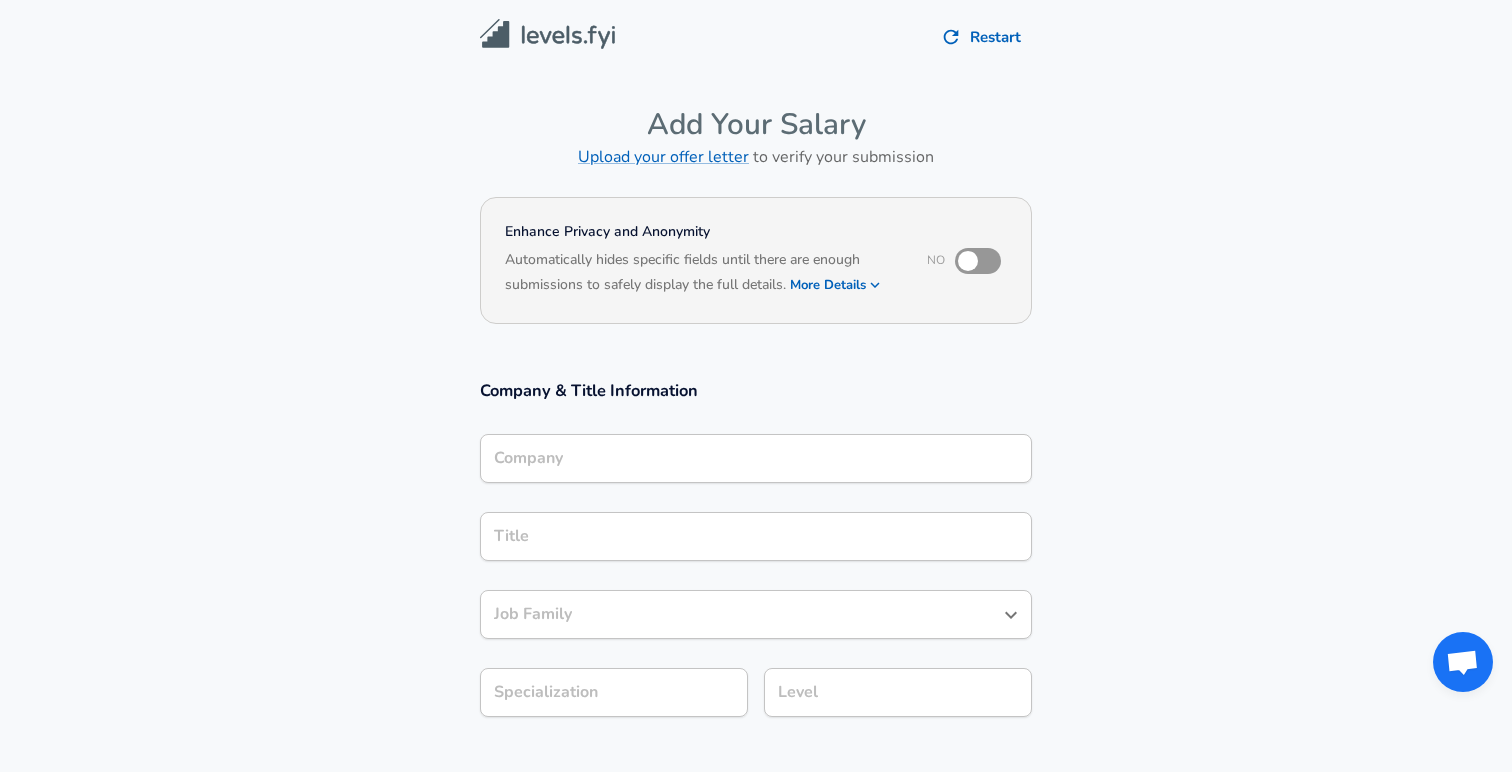 click on "Company" at bounding box center [756, 458] 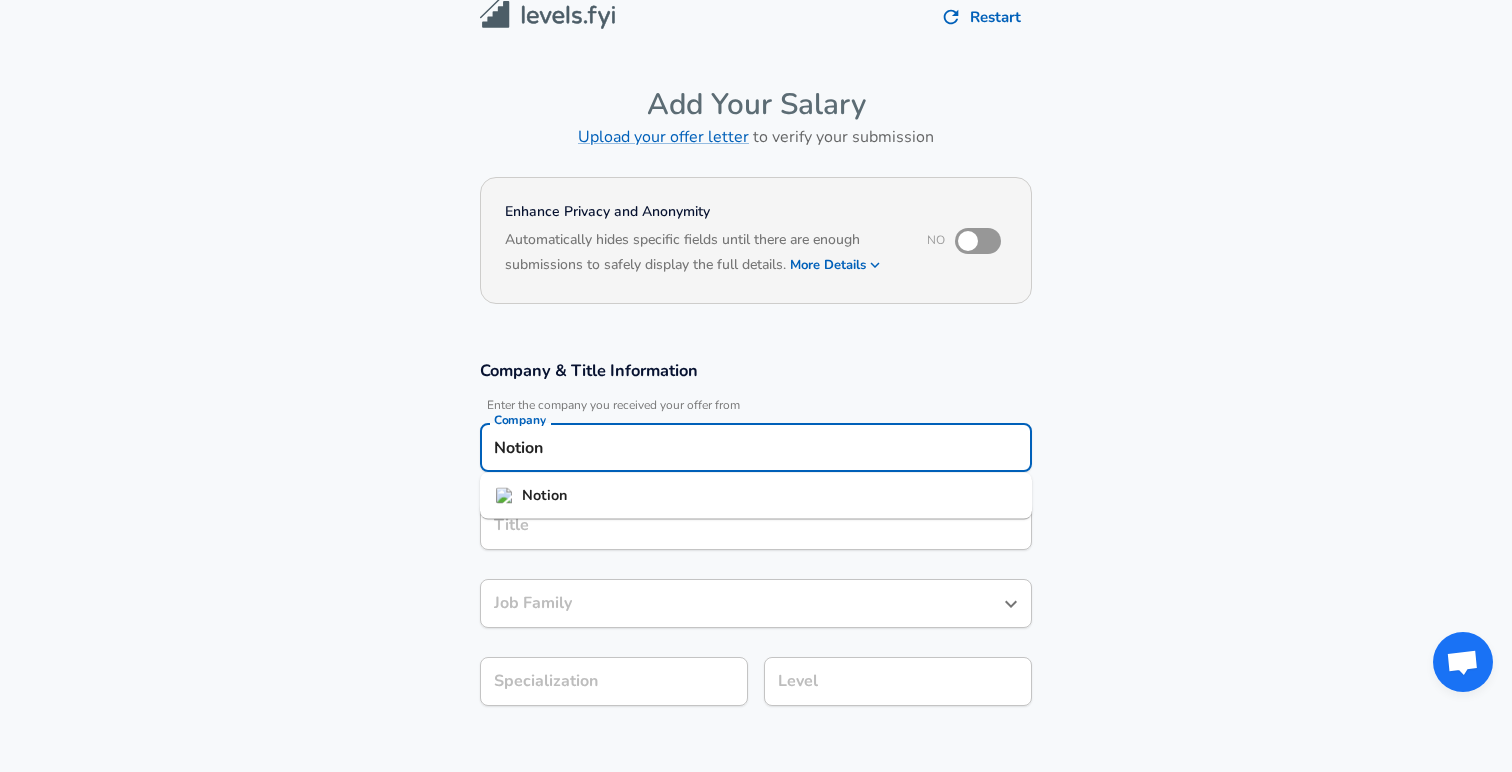 type on "Notion" 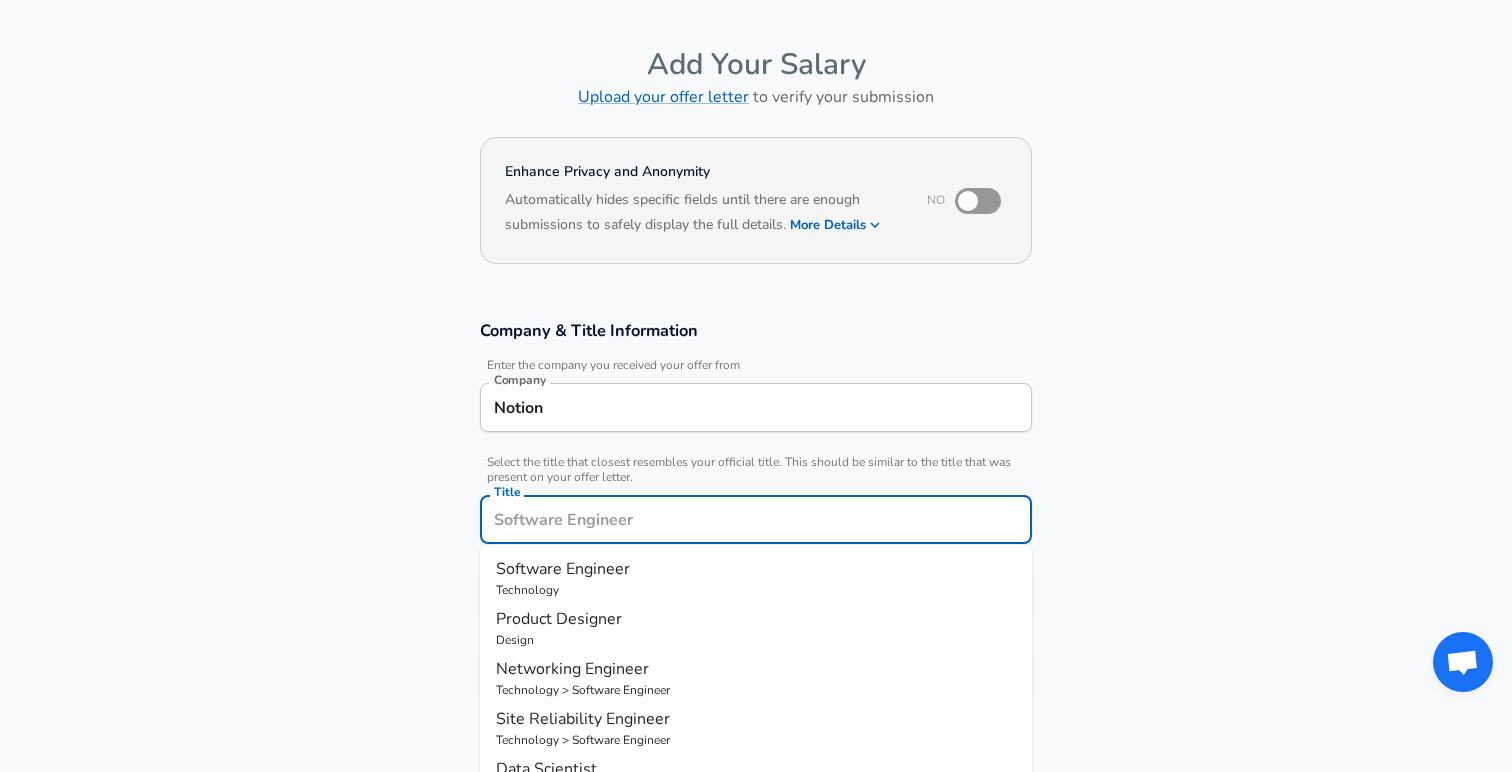 click on "Notion" at bounding box center [756, 407] 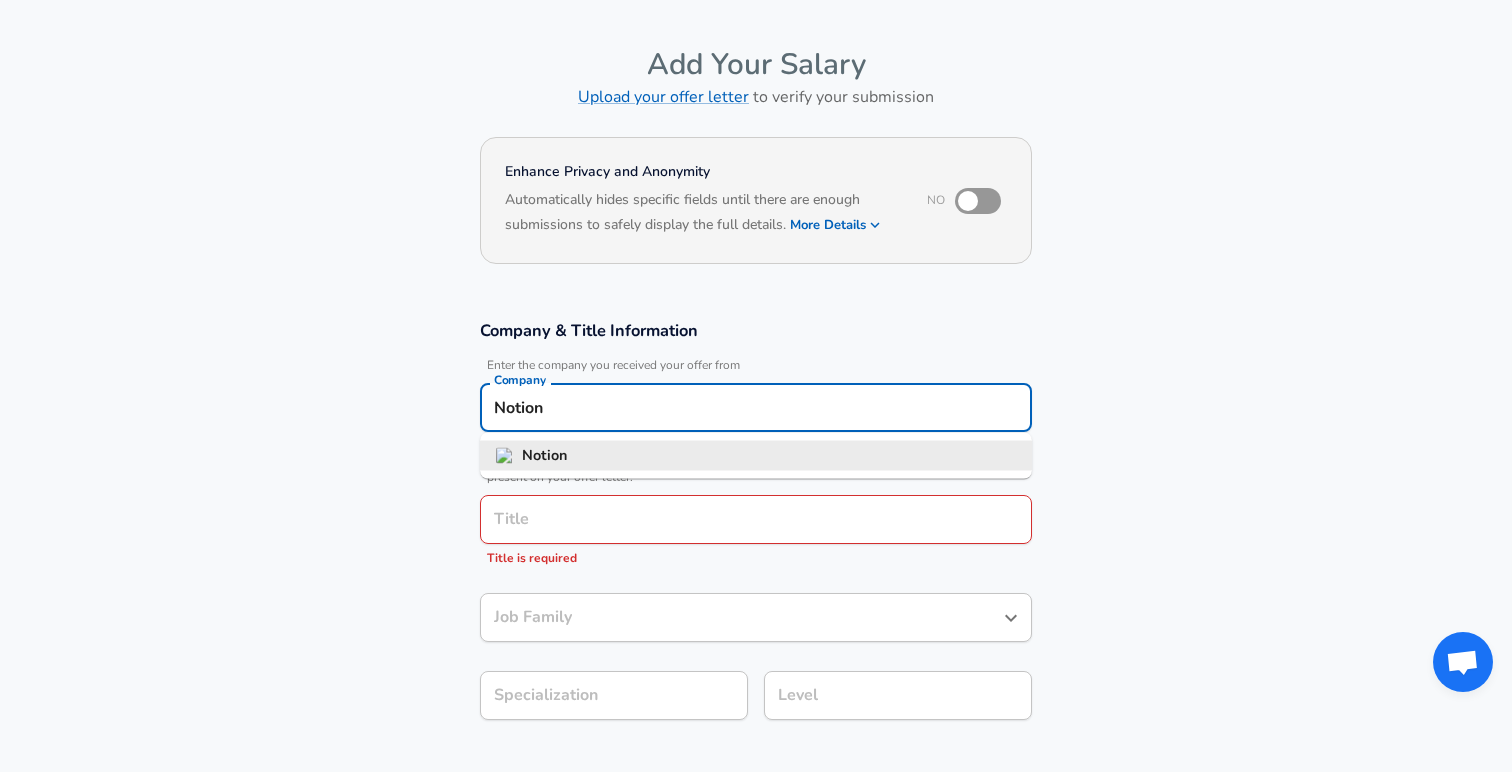 click on "Notion" at bounding box center (544, 455) 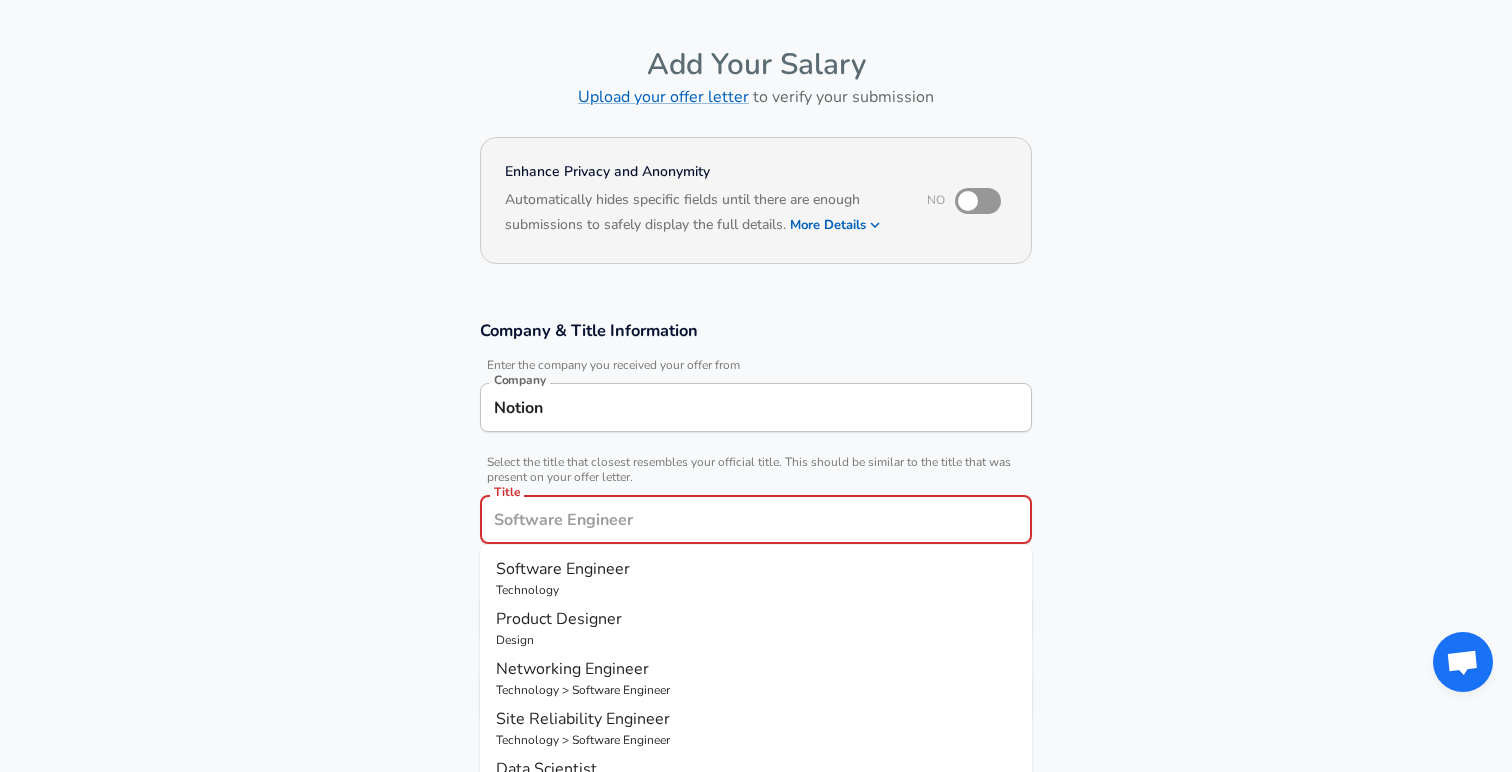 click on "Title" at bounding box center [756, 519] 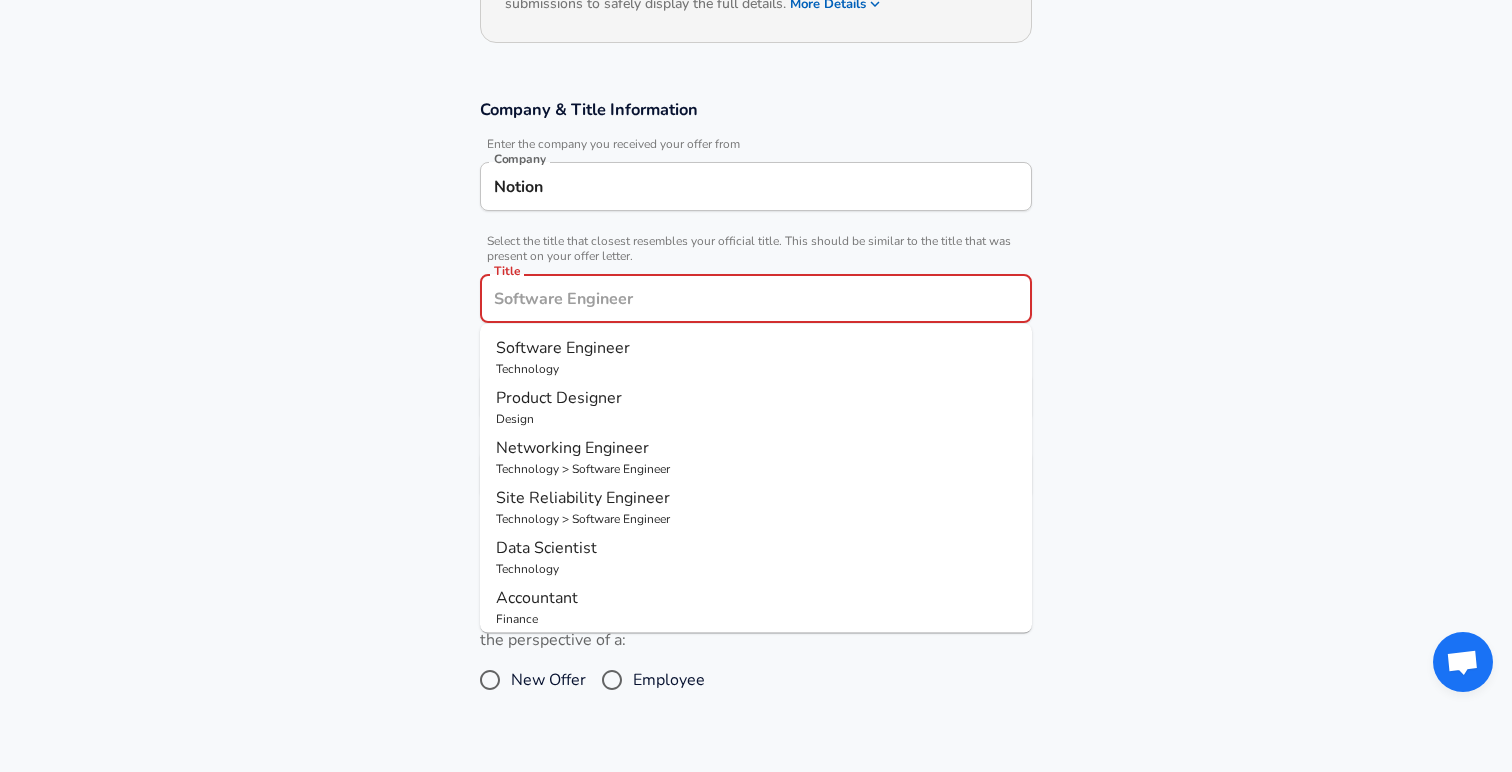 scroll, scrollTop: 287, scrollLeft: 0, axis: vertical 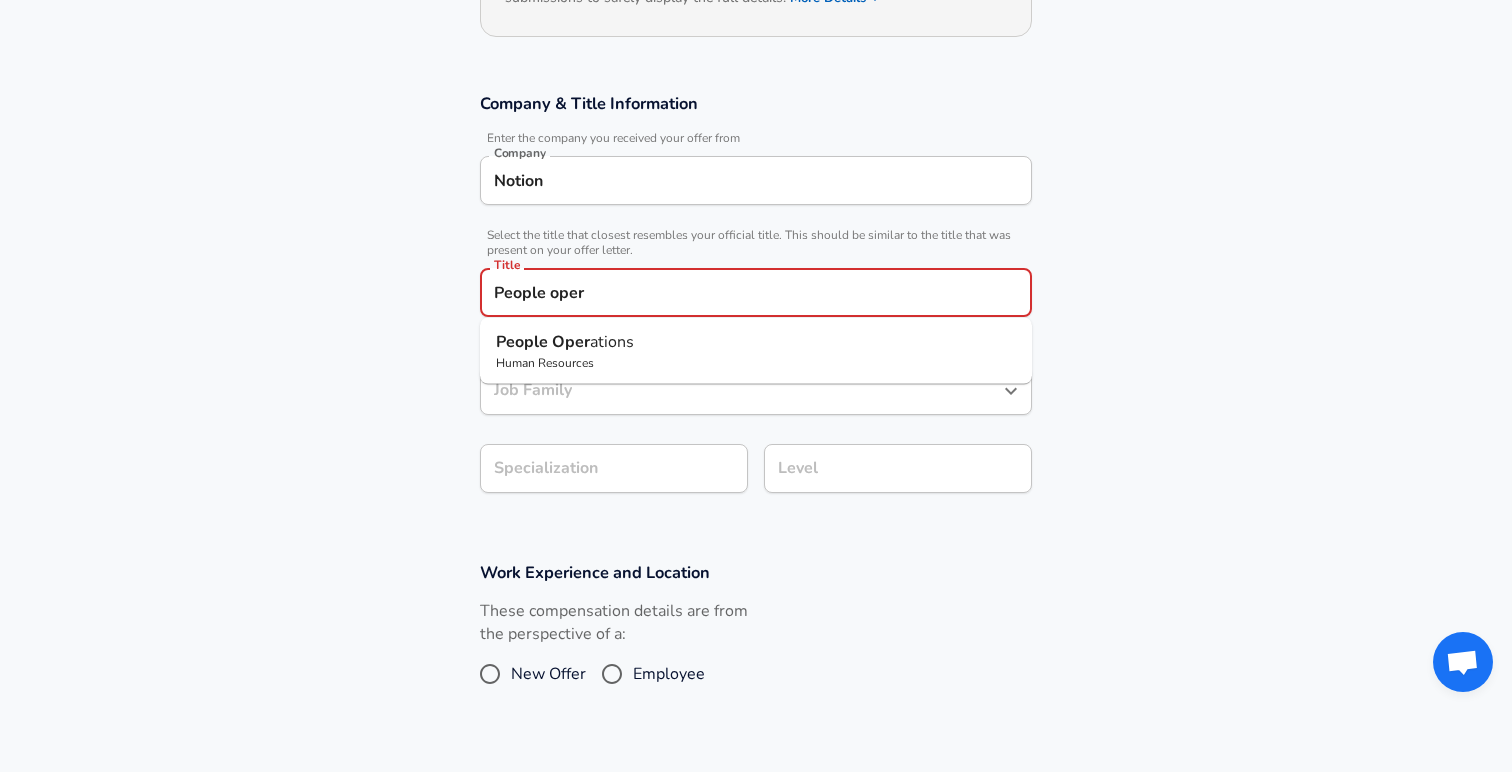 click on "Human Resources" at bounding box center [756, 363] 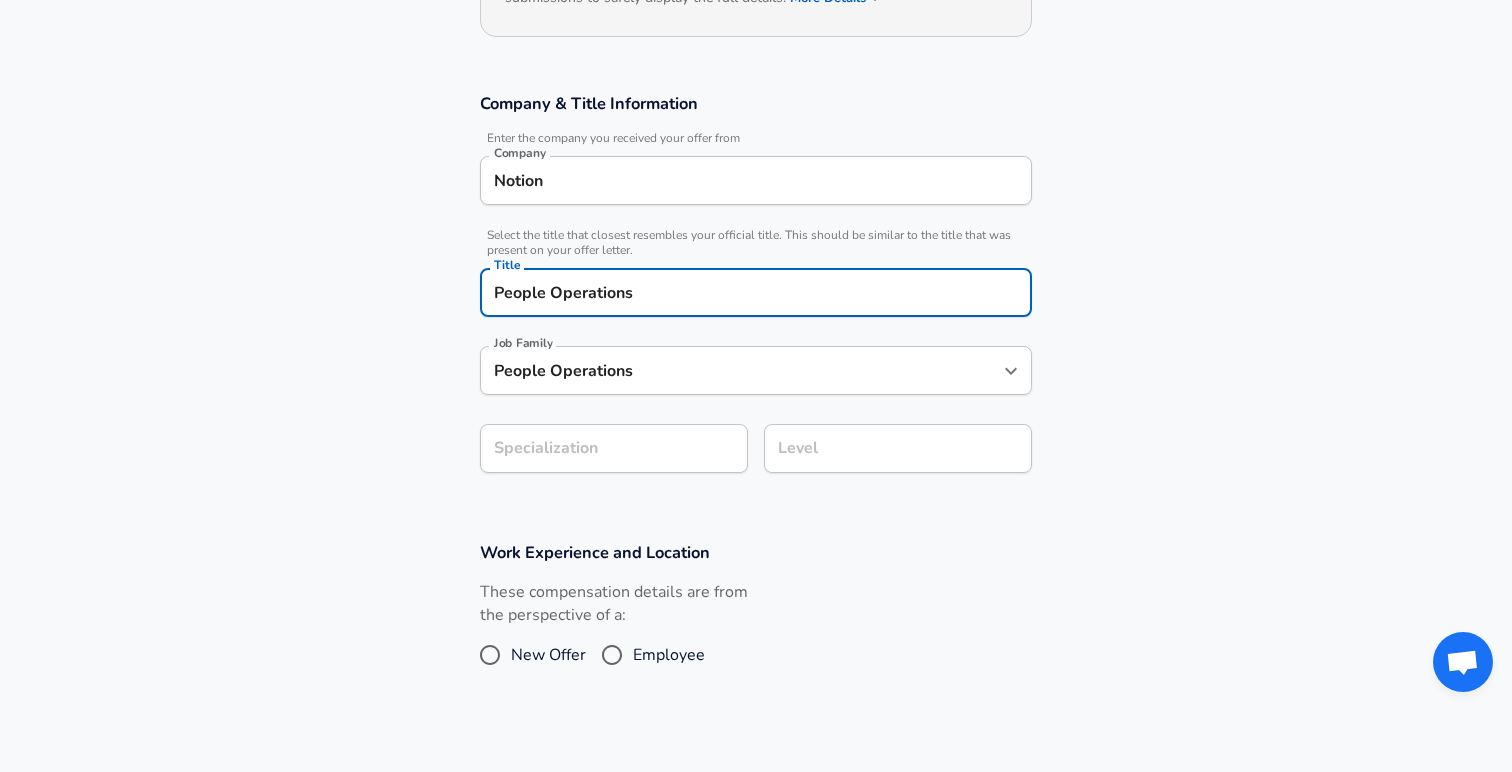 type on "People Operations" 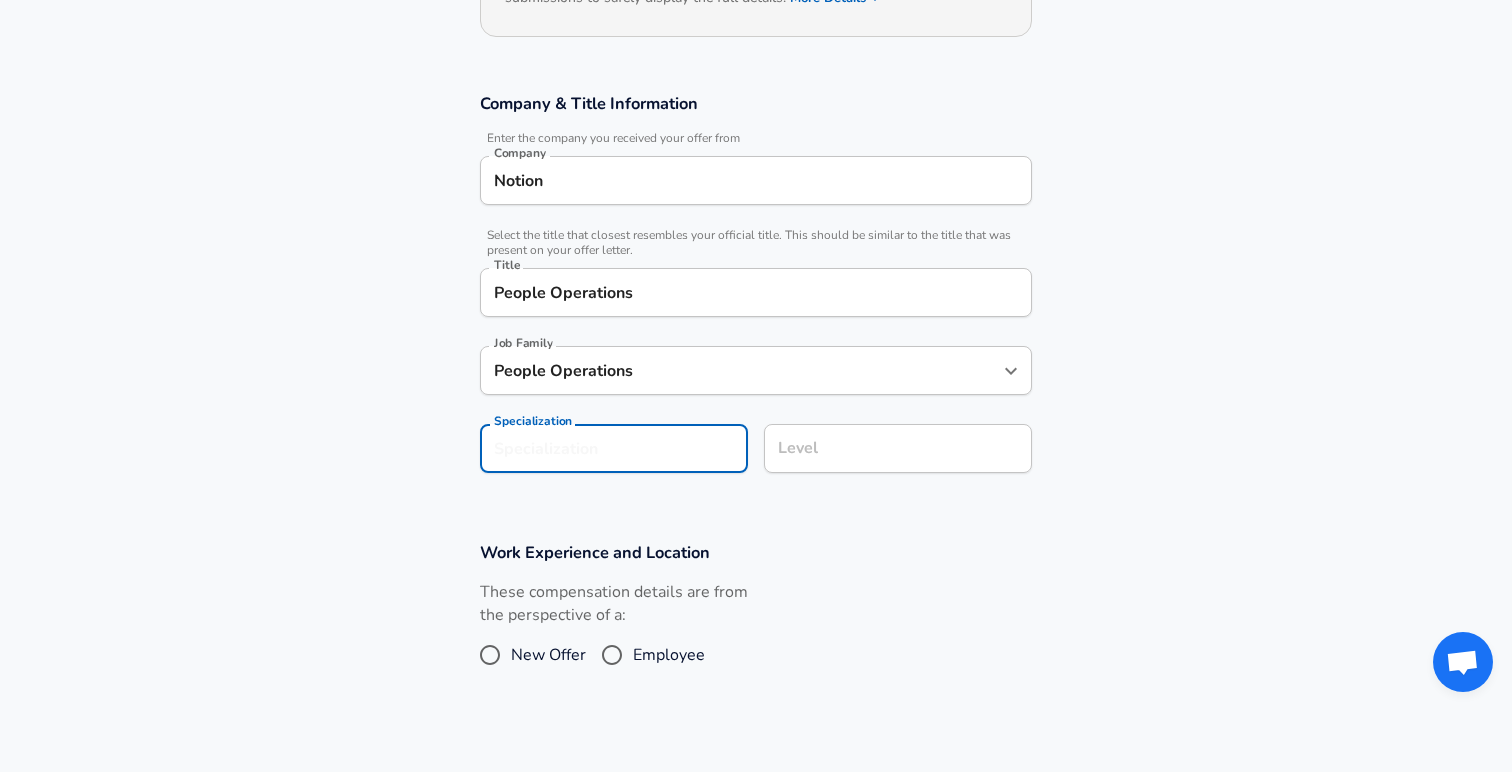 scroll, scrollTop: 347, scrollLeft: 0, axis: vertical 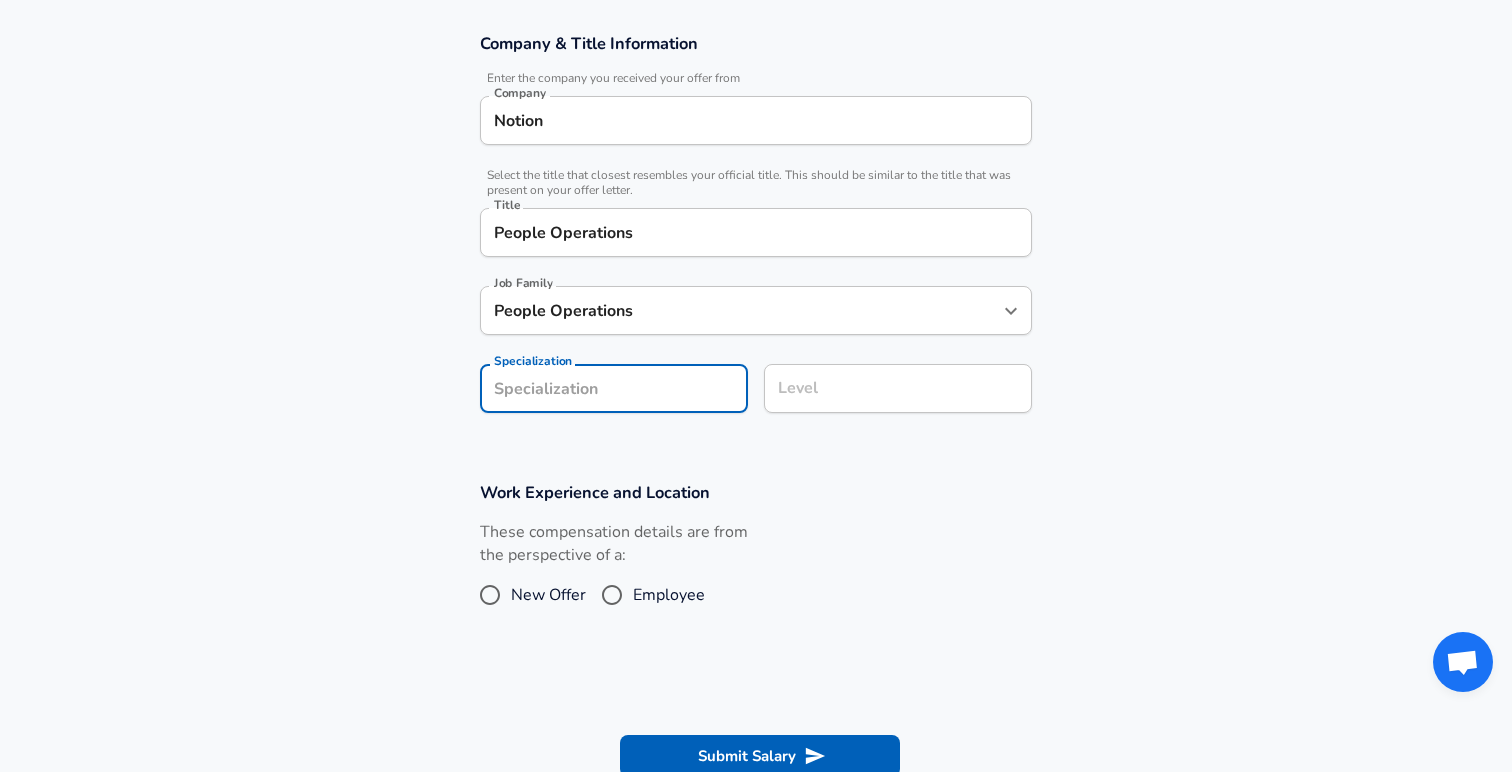 click on "Company & Title Information   Enter the company you received your offer from Company Notion Company   Select the title that closest resembles your official title. This should be similar to the title that was present on your offer letter. Title People Operations Title Job Family People Operations Job Family Specialization Specialization Level Level" at bounding box center (756, 233) 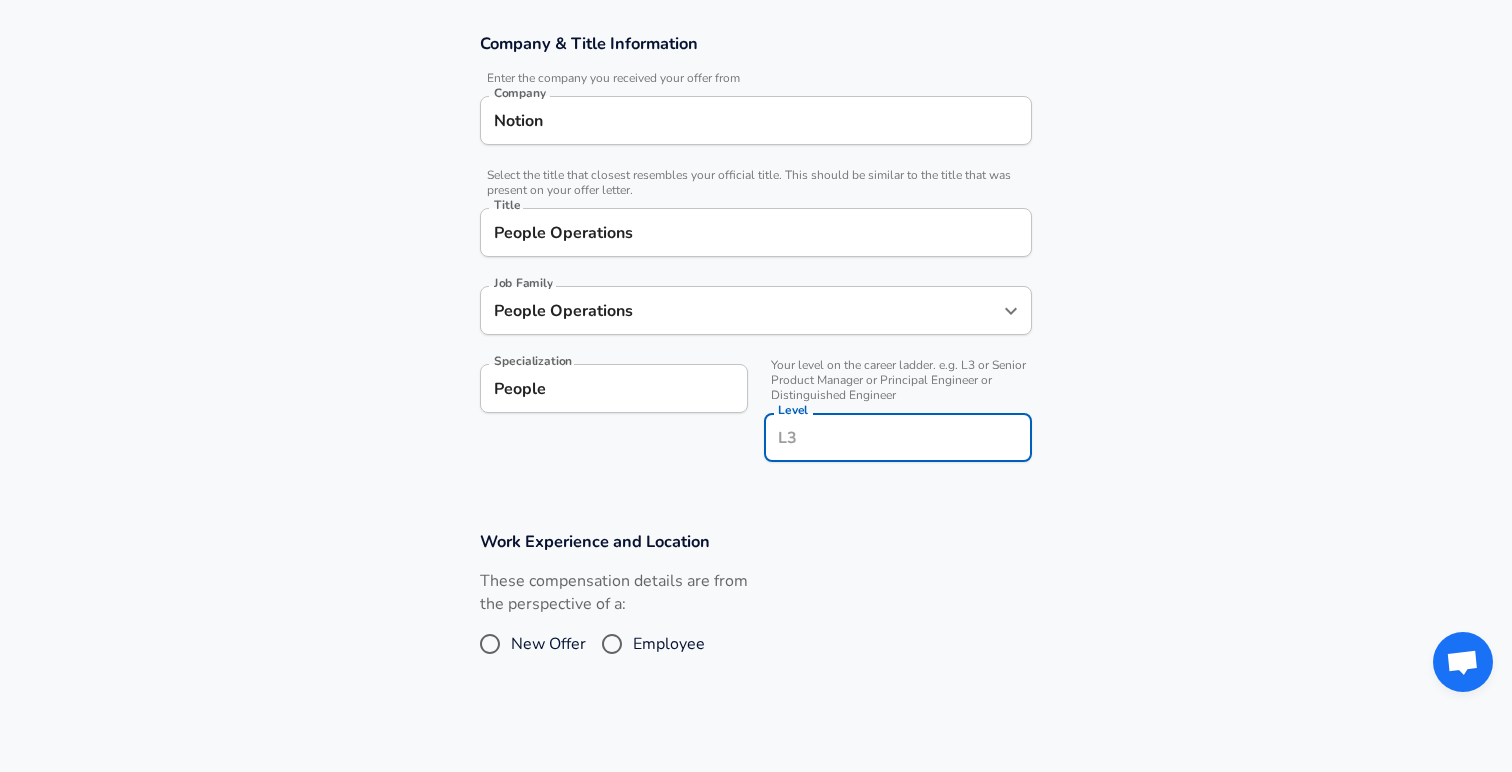 scroll, scrollTop: 387, scrollLeft: 0, axis: vertical 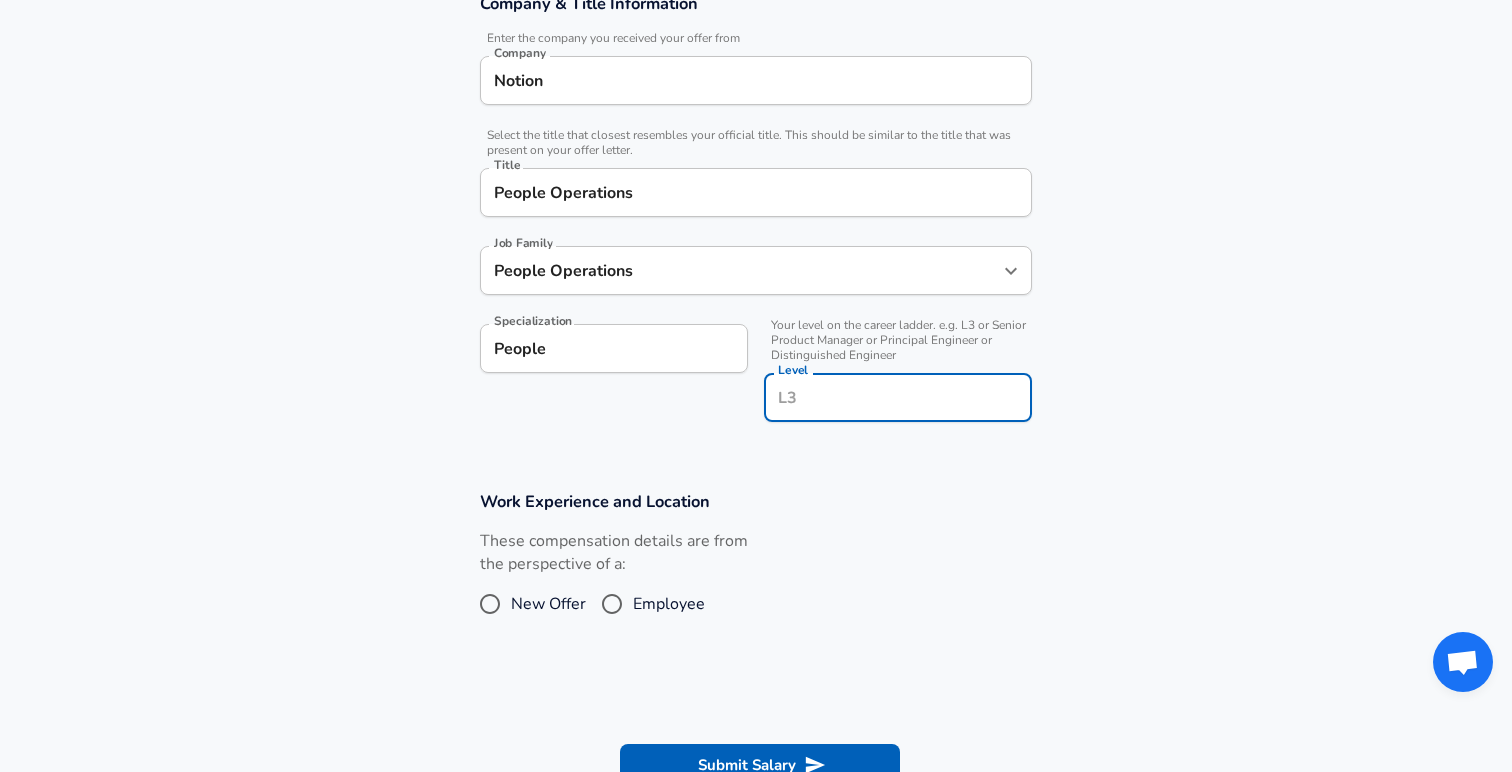 click on "Level" at bounding box center [898, 397] 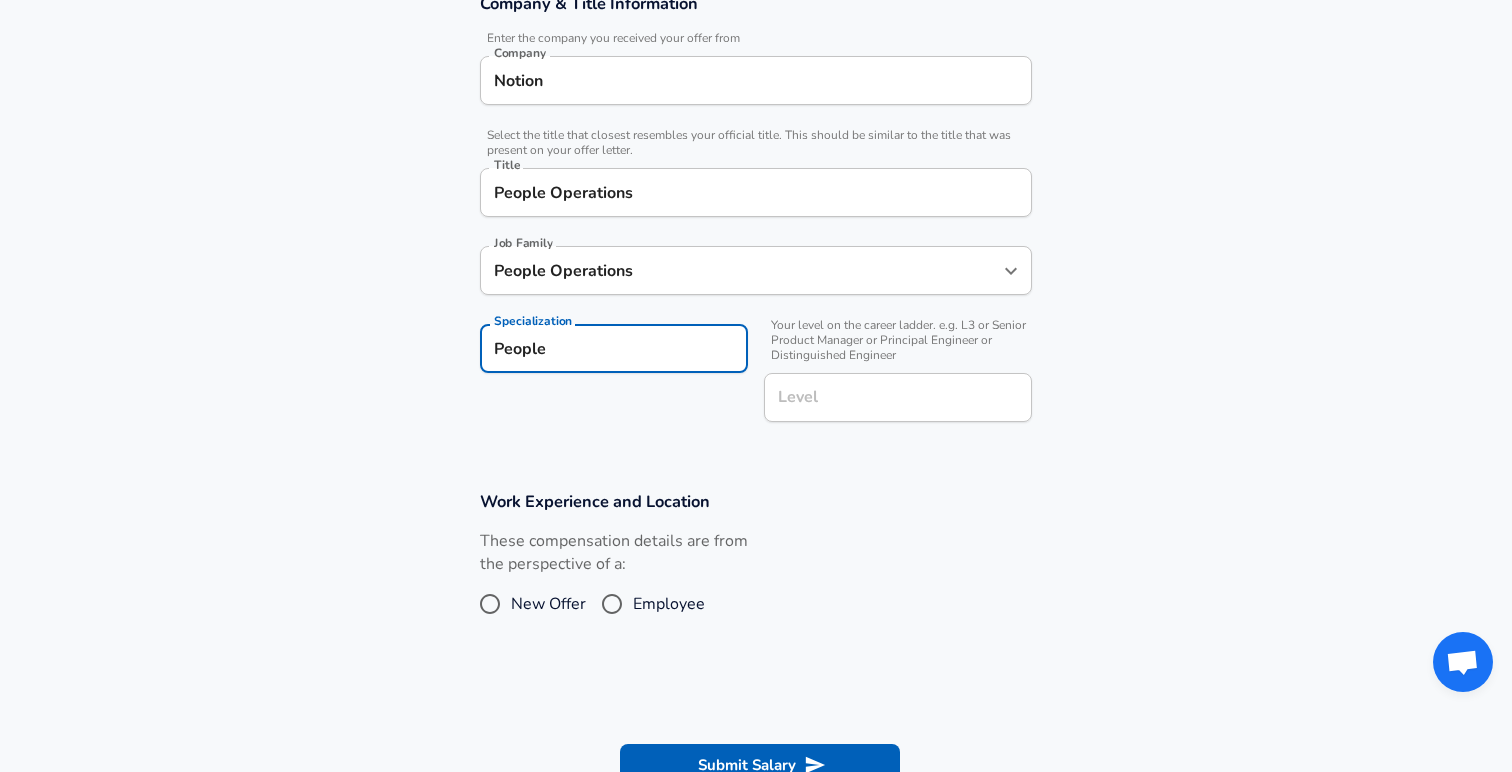 click on "People" at bounding box center [614, 348] 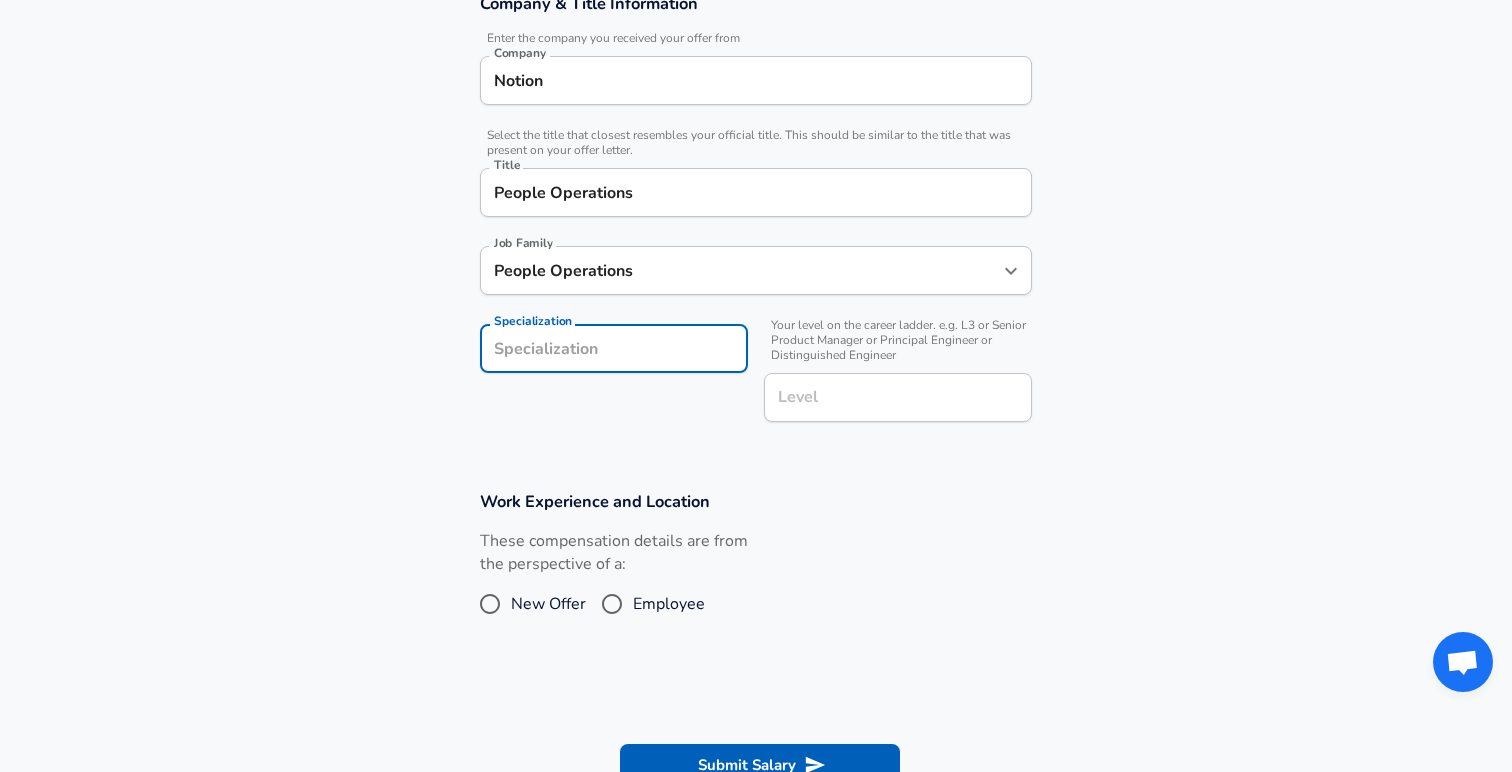 type 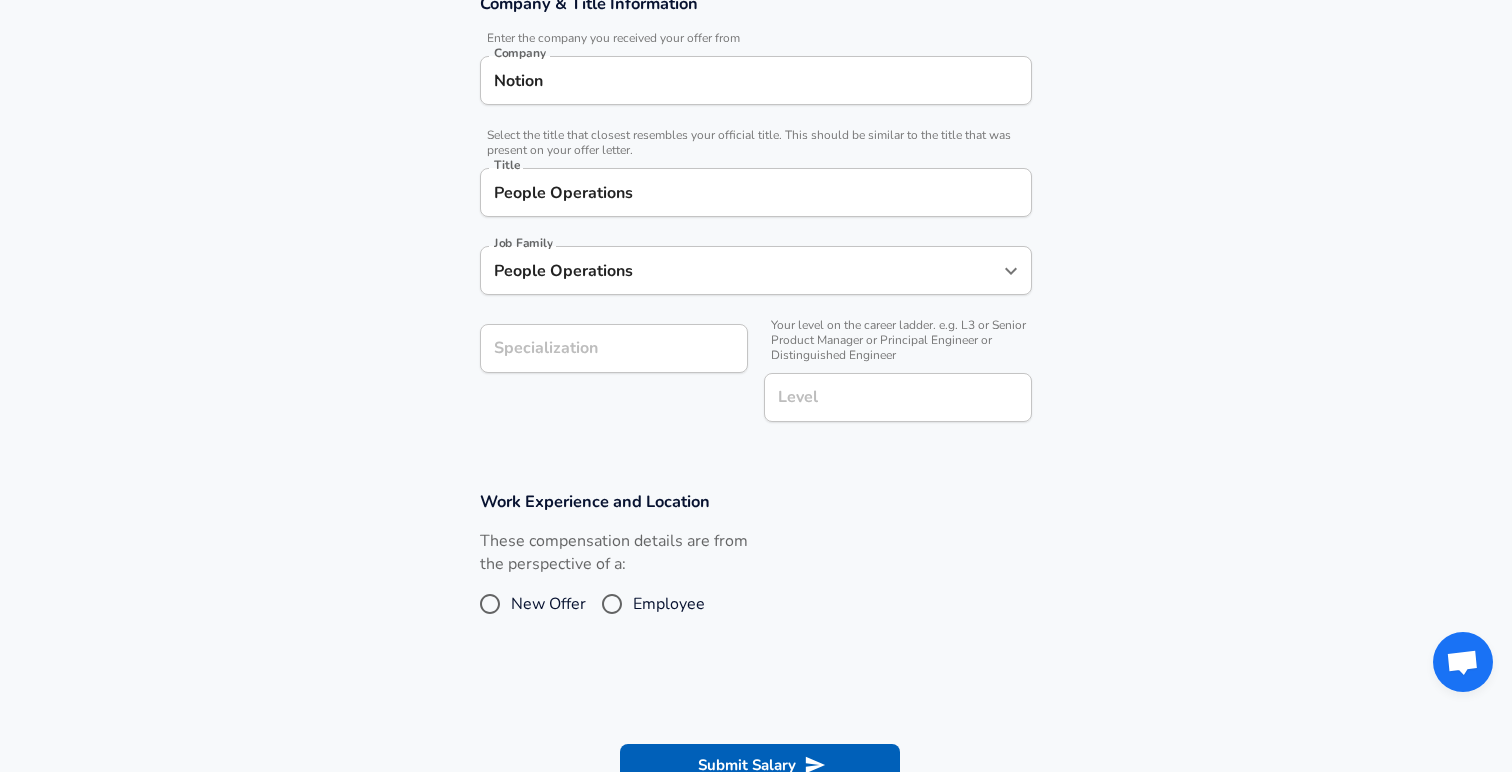 click on "People Operations Job Family" at bounding box center (756, 270) 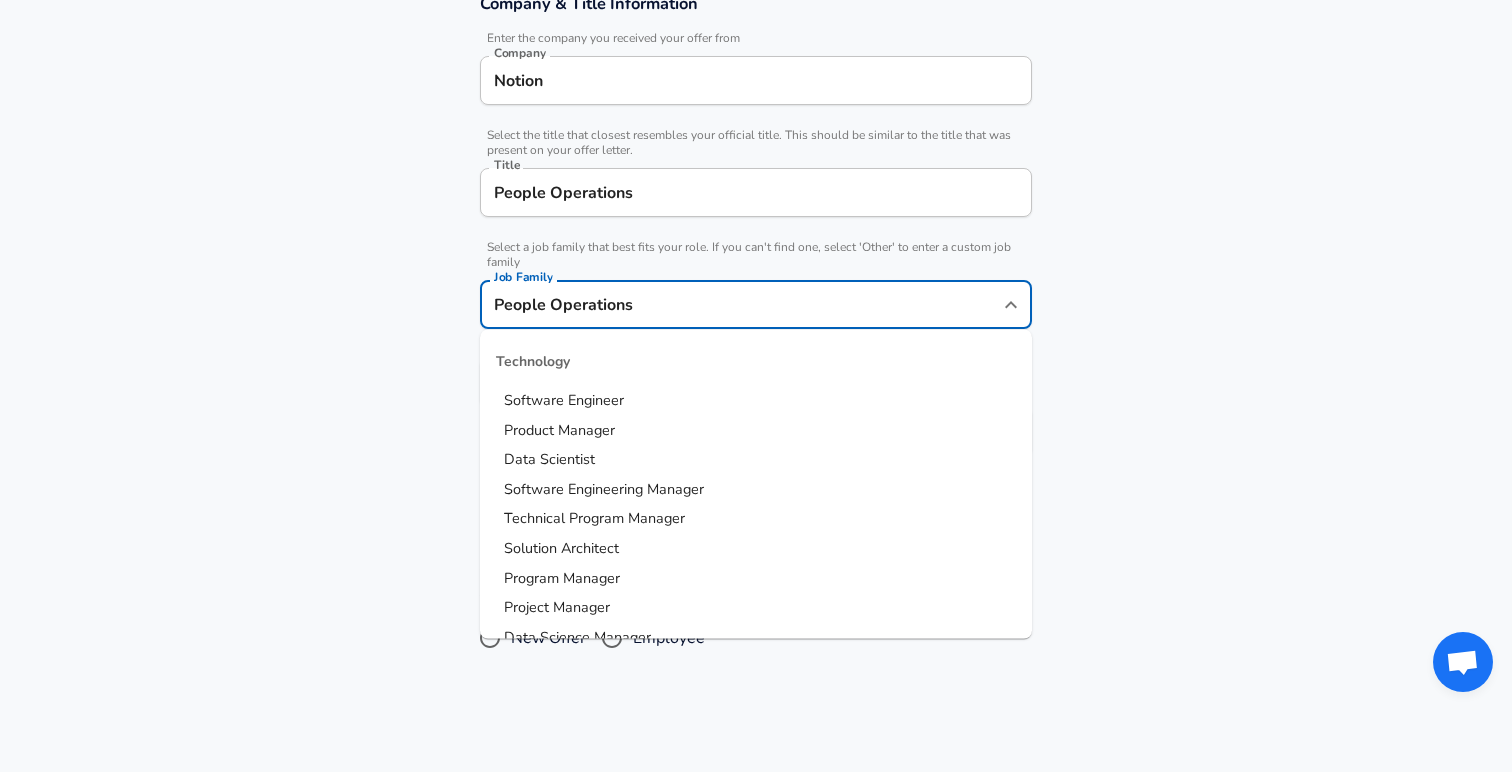 scroll, scrollTop: 427, scrollLeft: 0, axis: vertical 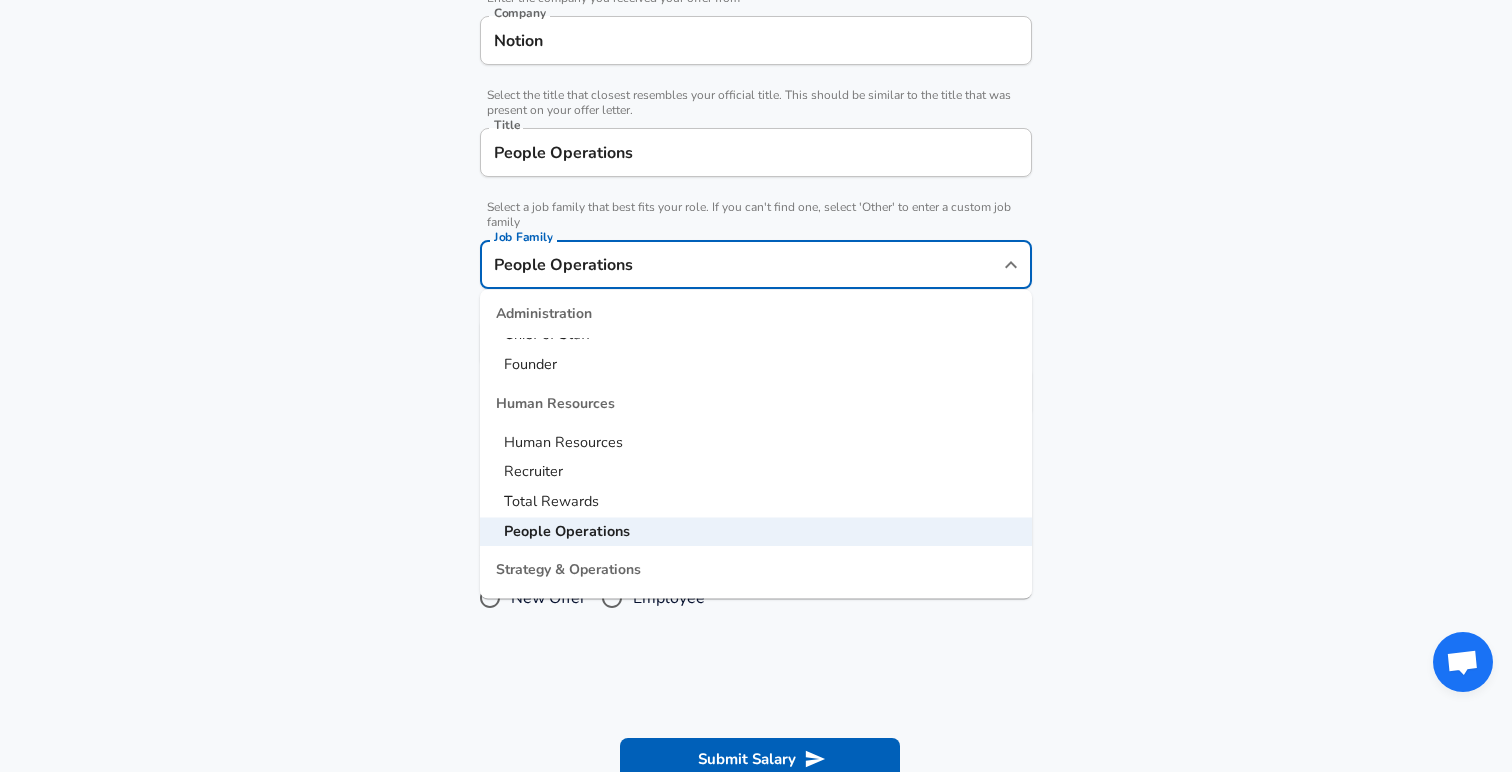 click on "Total Rewards" at bounding box center (756, 502) 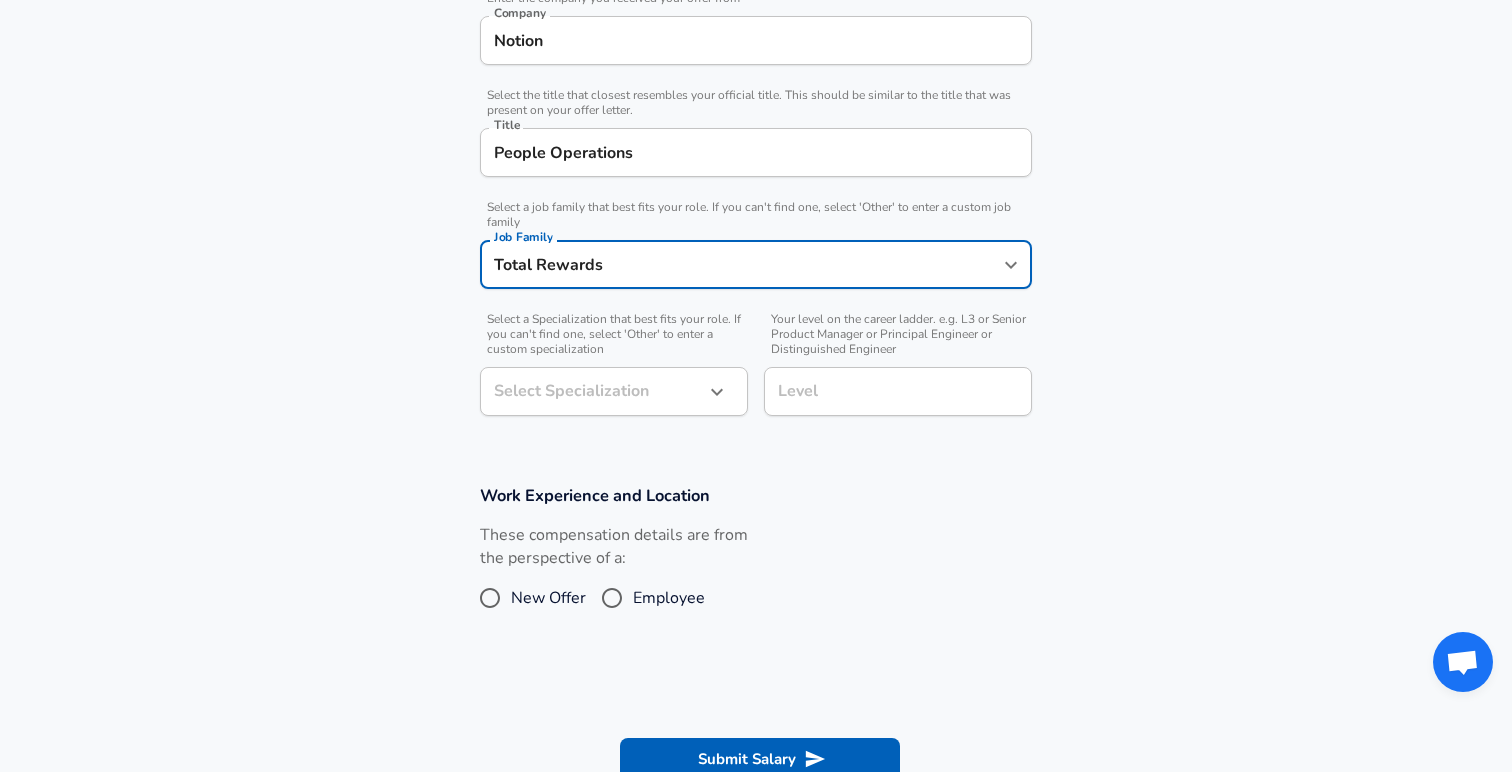 click on "People Operations" at bounding box center [756, 152] 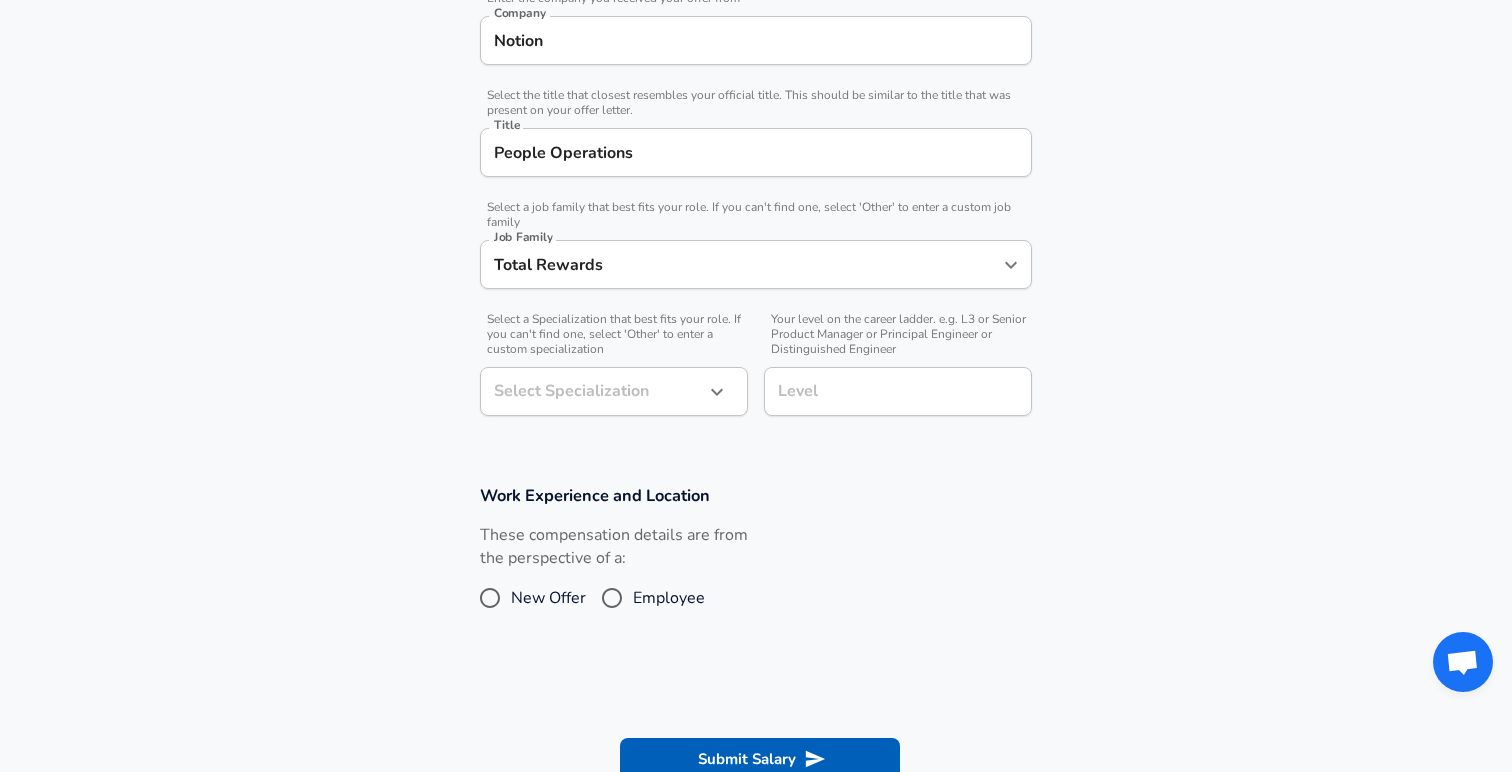 click on "Company & Title Information   Enter the company you received your offer from Company Notion Company   Select the title that closest resembles your official title. This should be similar to the title that was present on your offer letter. Title People Operations Title   Select a job family that best fits your role. If you can't find one, select 'Other' to enter a custom job family Job Family Total Rewards Job Family   Select a Specialization that best fits your role. If you can't find one, select 'Other' to enter a custom specialization Select Specialization ​ Select Specialization   Your level on the career ladder. e.g. L3 or Senior Product Manager or Principal Engineer or Distinguished Engineer Level Level" at bounding box center [756, 195] 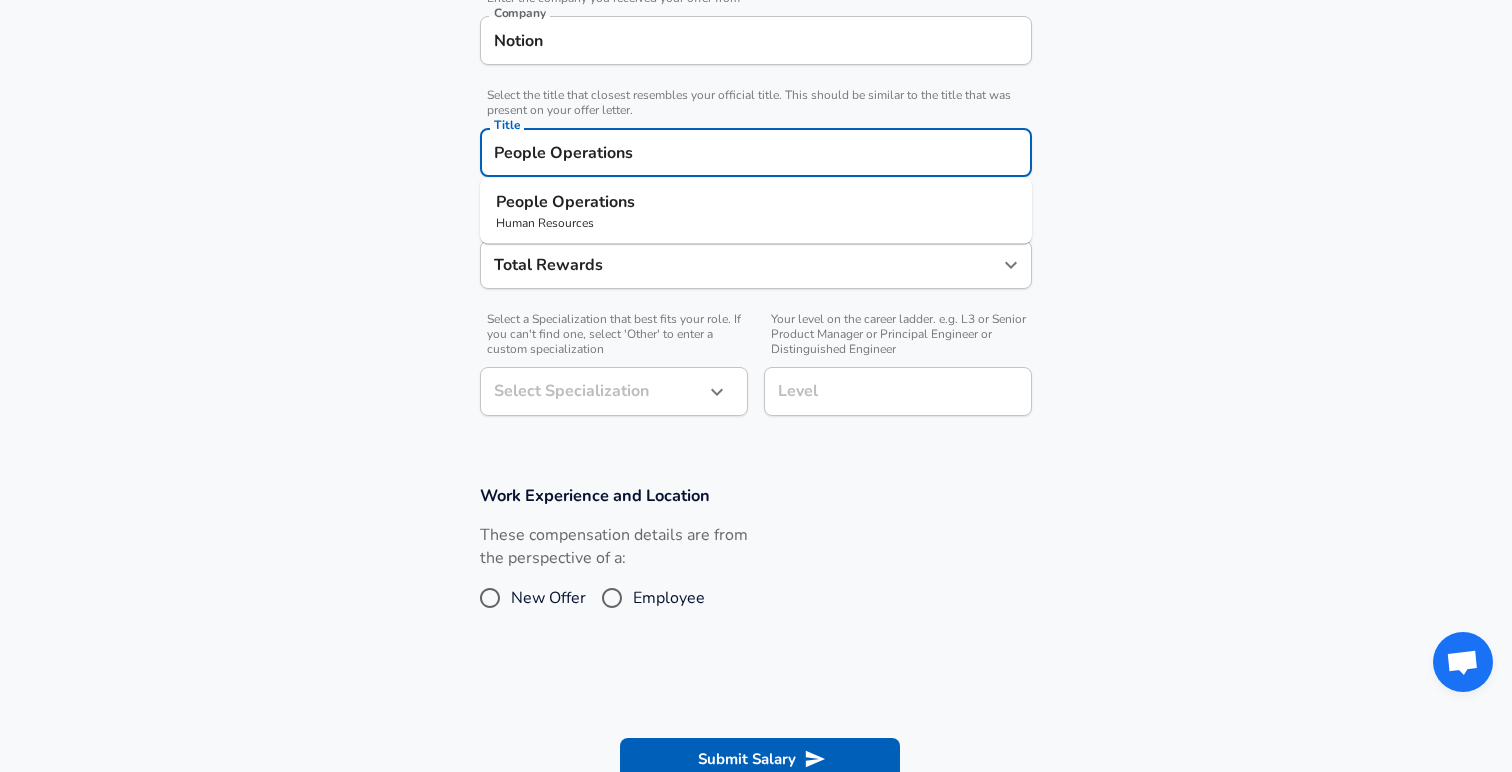 click on "People Operations" at bounding box center (756, 152) 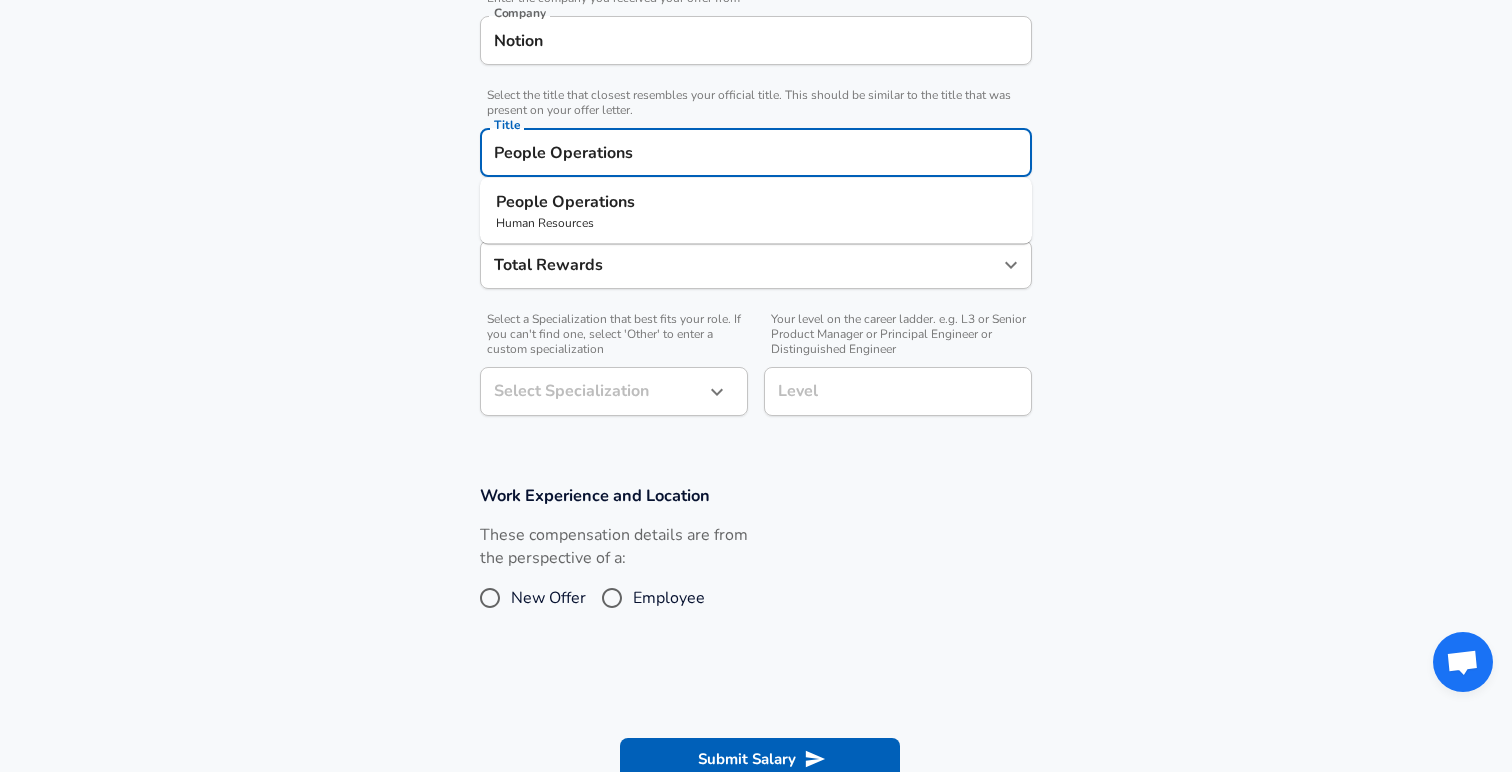 click on "Company & Title Information   Enter the company you received your offer from Company Notion Company   Select the title that closest resembles your official title. This should be similar to the title that was present on your offer letter. Title People Operations Title People     Operations Human Resources   Select a job family that best fits your role. If you can't find one, select 'Other' to enter a custom job family Job Family Total Rewards Job Family   Select a Specialization that best fits your role. If you can't find one, select 'Other' to enter a custom specialization Select Specialization ​ Select Specialization   Your level on the career ladder. e.g. L3 or Senior Product Manager or Principal Engineer or Distinguished Engineer Level Level" at bounding box center (756, 195) 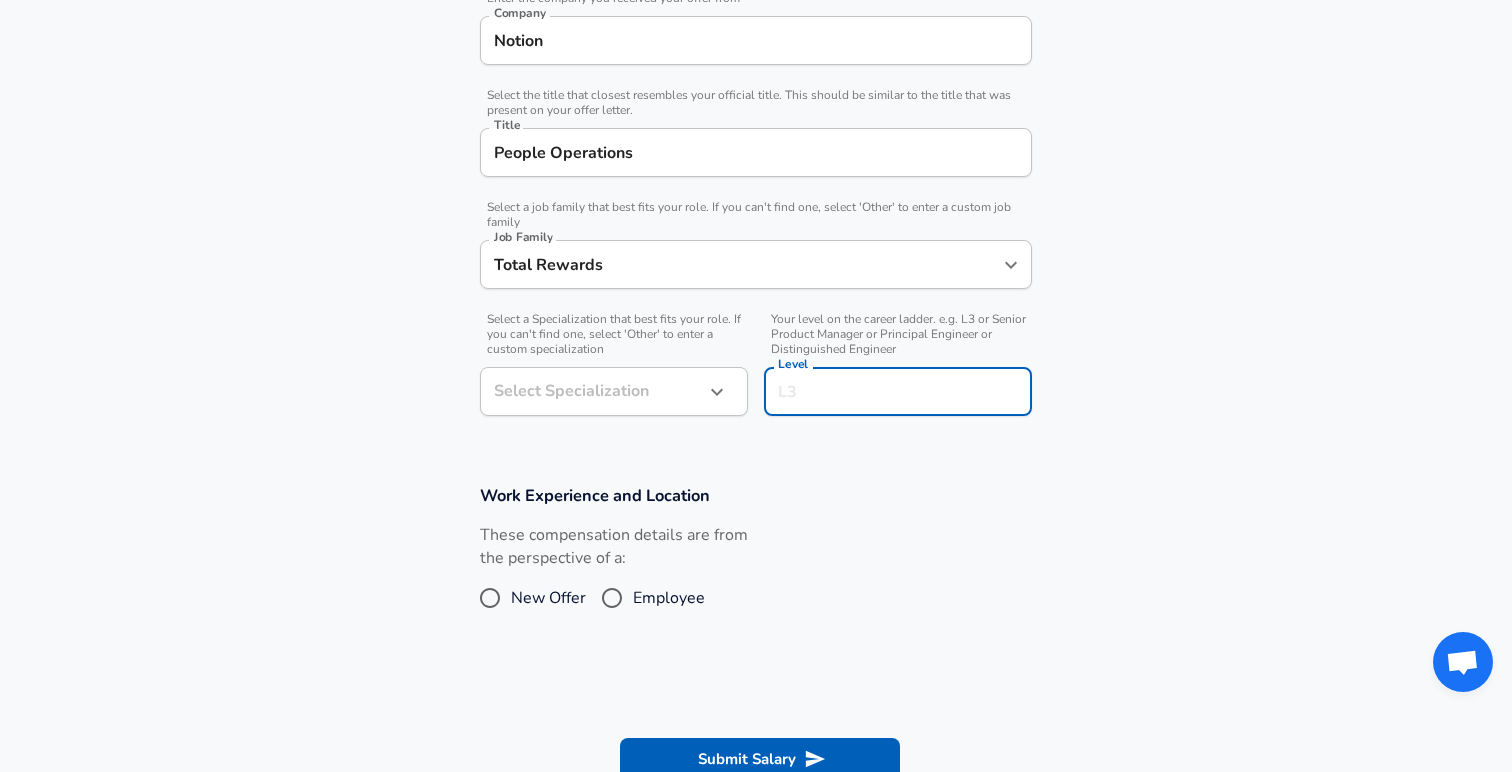 click on "Level" at bounding box center (898, 391) 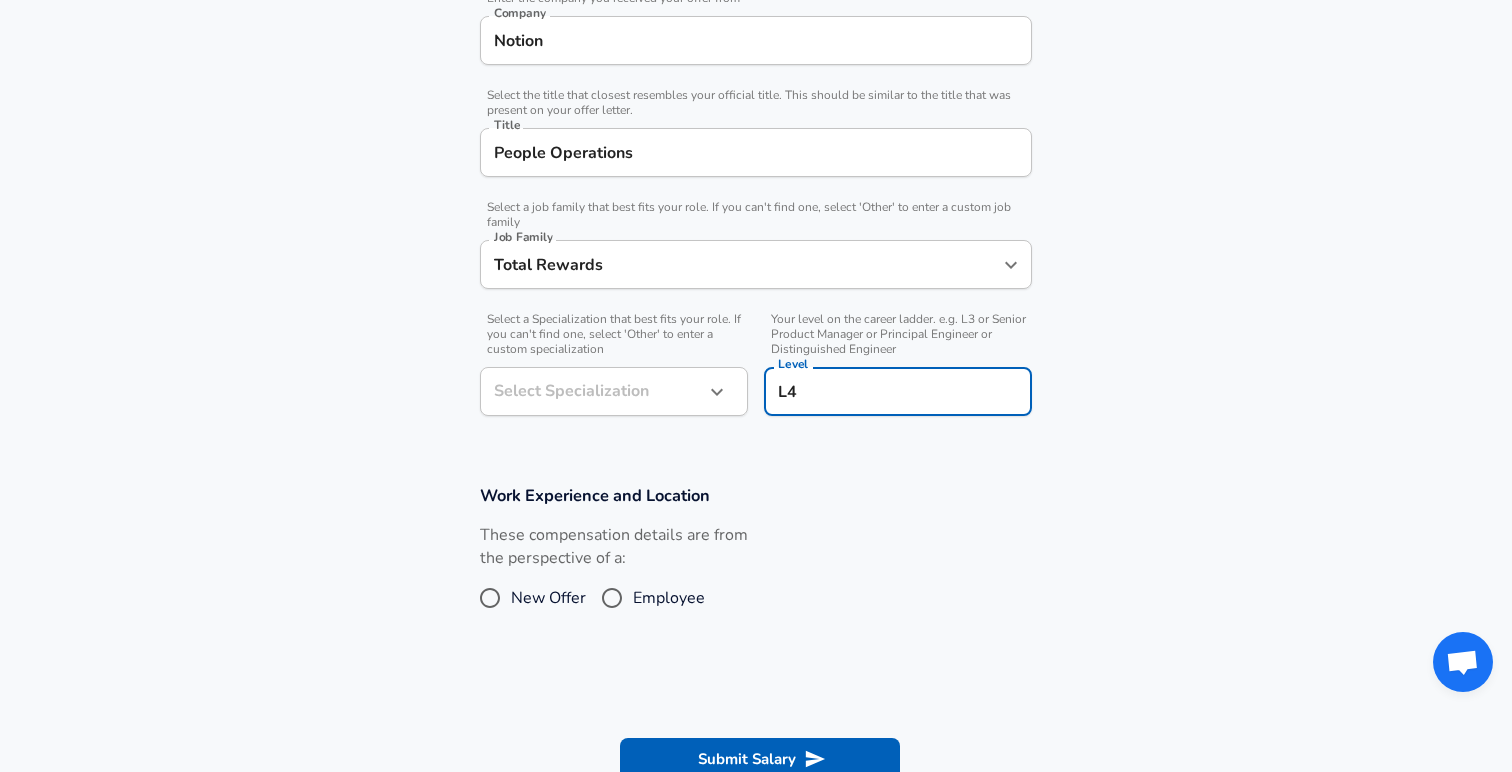 type on "L4" 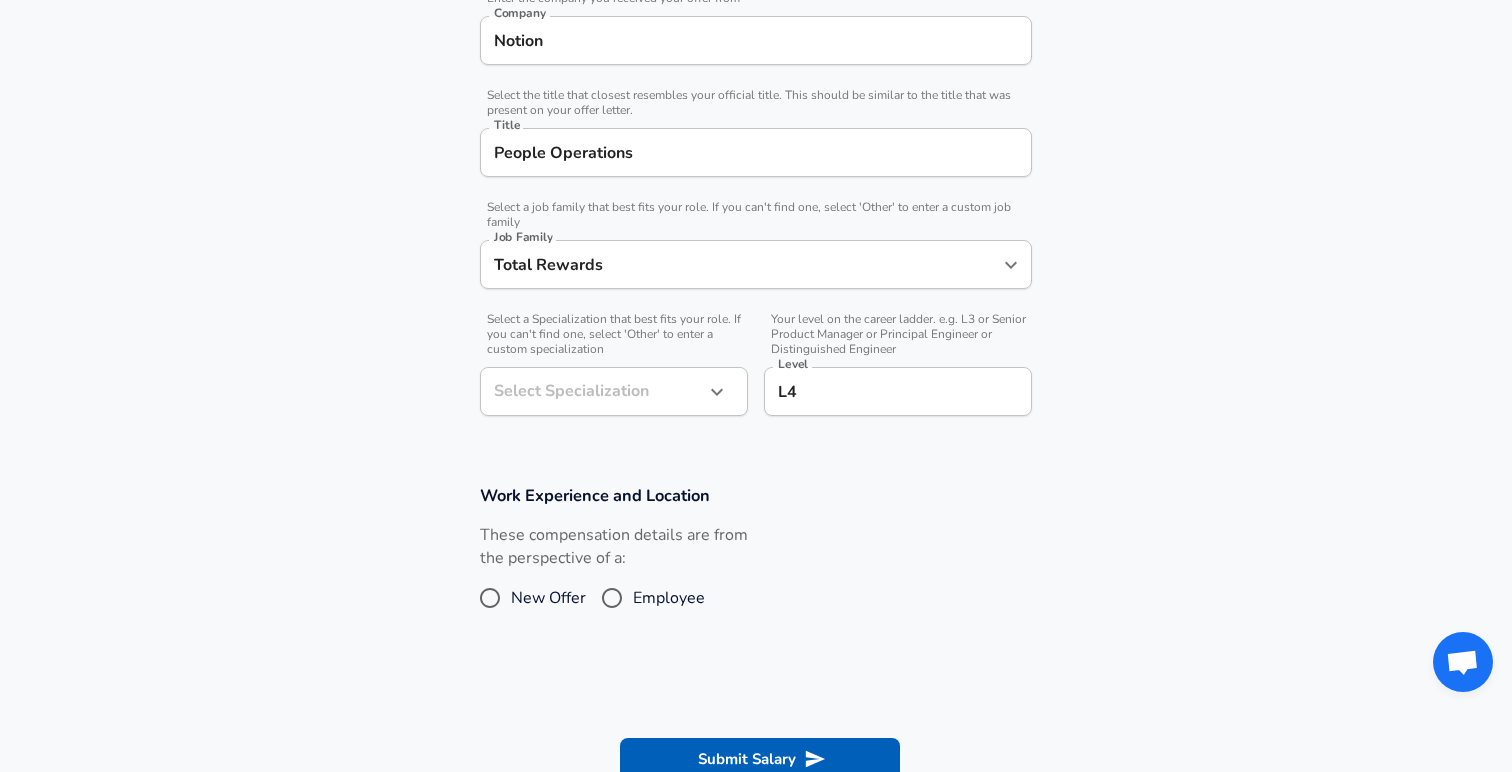 click on "Company & Title Information   Enter the company you received your offer from Company Notion Company   Select the title that closest resembles your official title. This should be similar to the title that was present on your offer letter. Title People Operations Title   Select a job family that best fits your role. If you can't find one, select 'Other' to enter a custom job family Job Family Total Rewards Job Family   Select a Specialization that best fits your role. If you can't find one, select 'Other' to enter a custom specialization Select Specialization ​ Select Specialization   Your level on the career ladder. e.g. L3 or Senior Product Manager or Principal Engineer or Distinguished Engineer Level L4 Level" at bounding box center (756, 195) 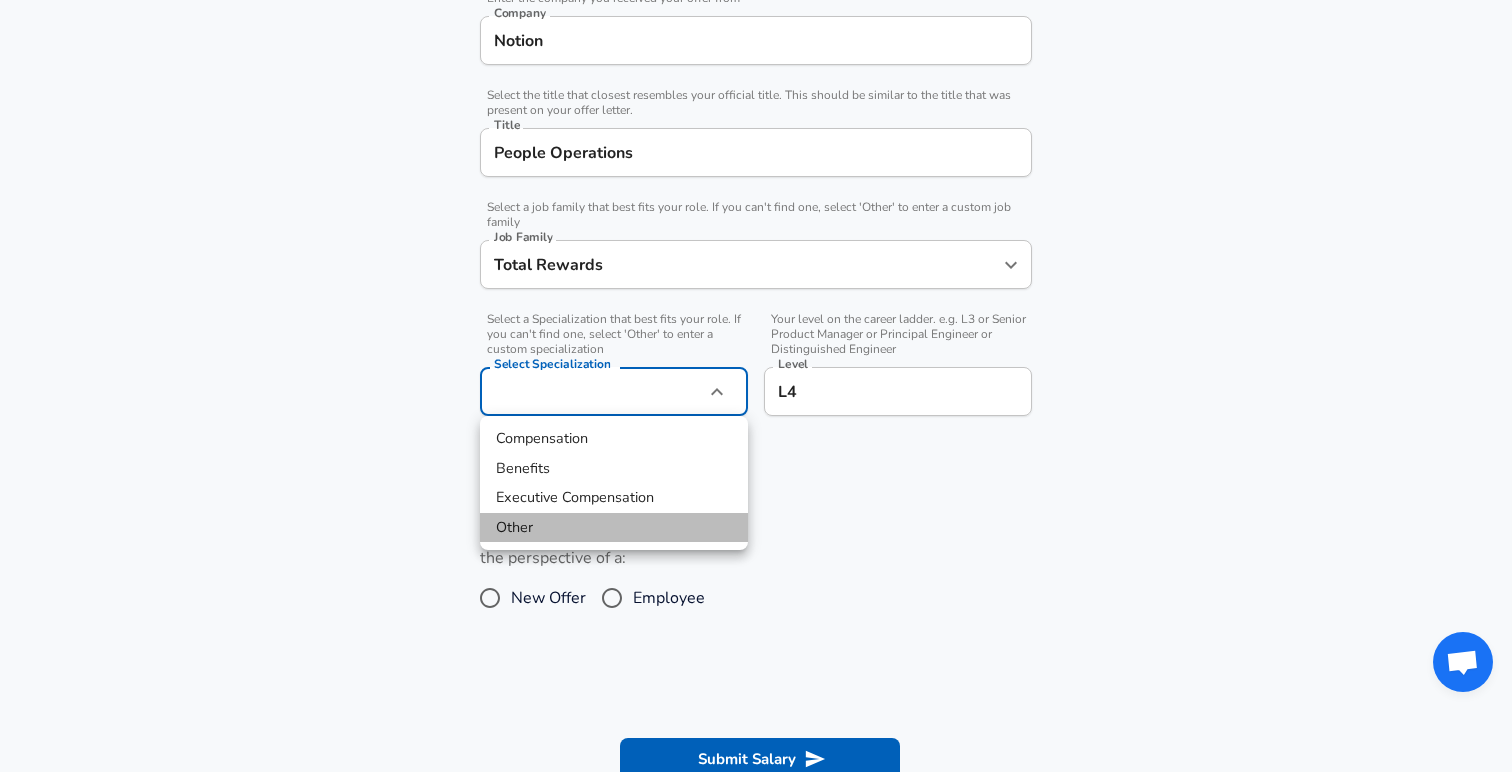 click on "Other" at bounding box center [614, 528] 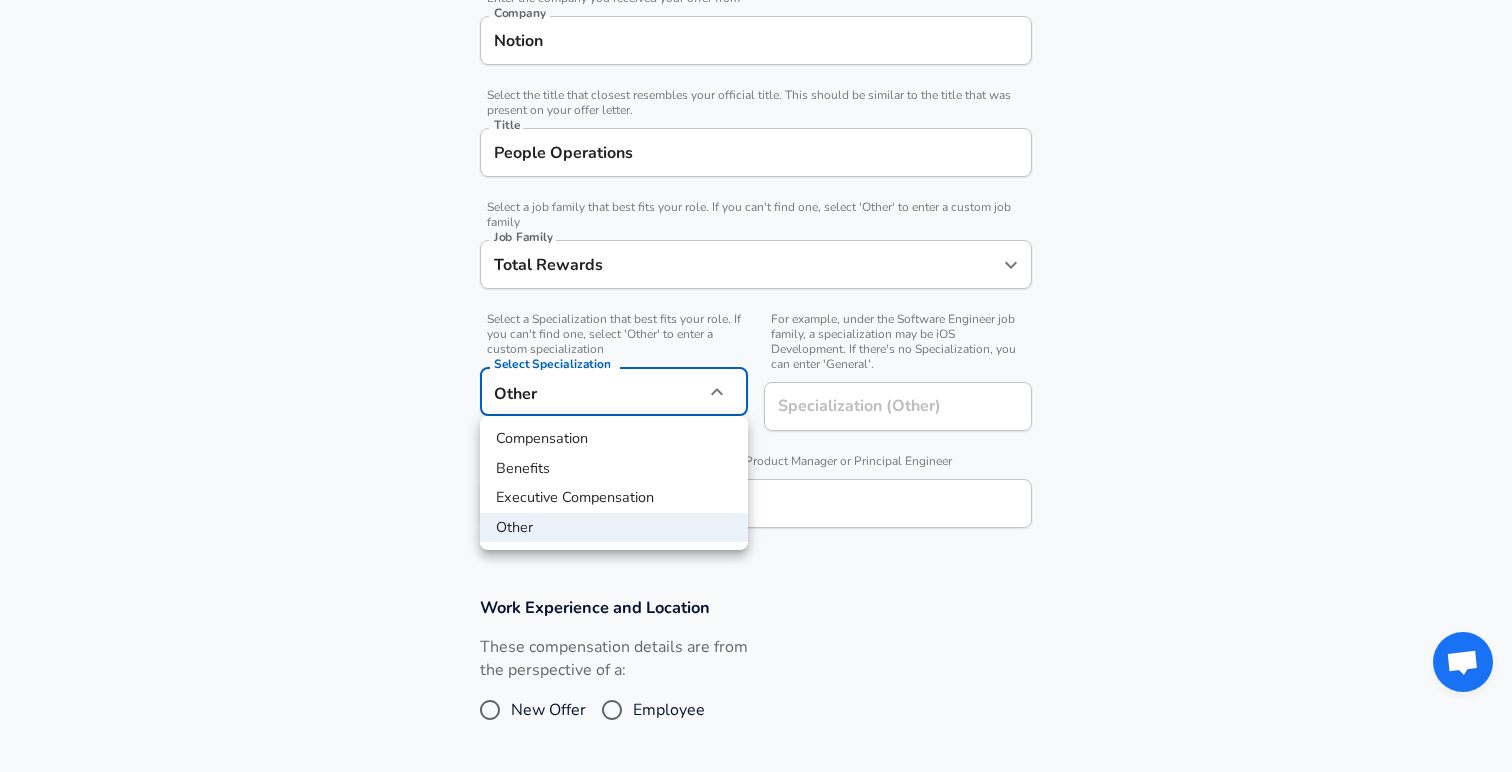 click on "Restart Add Your Salary Upload your offer letter   to verify your submission Enhance Privacy and Anonymity No Automatically hides specific fields until there are enough submissions to safely display the full details.   More Details Based on your submission and the data points that we have already collected, we will automatically hide and anonymize specific fields if there aren't enough data points to remain sufficiently anonymous. Company & Title Information   Enter the company you received your offer from Company Notion Company   Select the title that closest resembles your official title. This should be similar to the title that was present on your offer letter. Title People Operations Title   Select a job family that best fits your role. If you can't find one, select 'Other' to enter a custom job family Job Family Total Rewards Job Family   Select a Specialization that best fits your role. If you can't find one, select 'Other' to enter a custom specialization Select Specialization Other Other     Level" at bounding box center [756, -41] 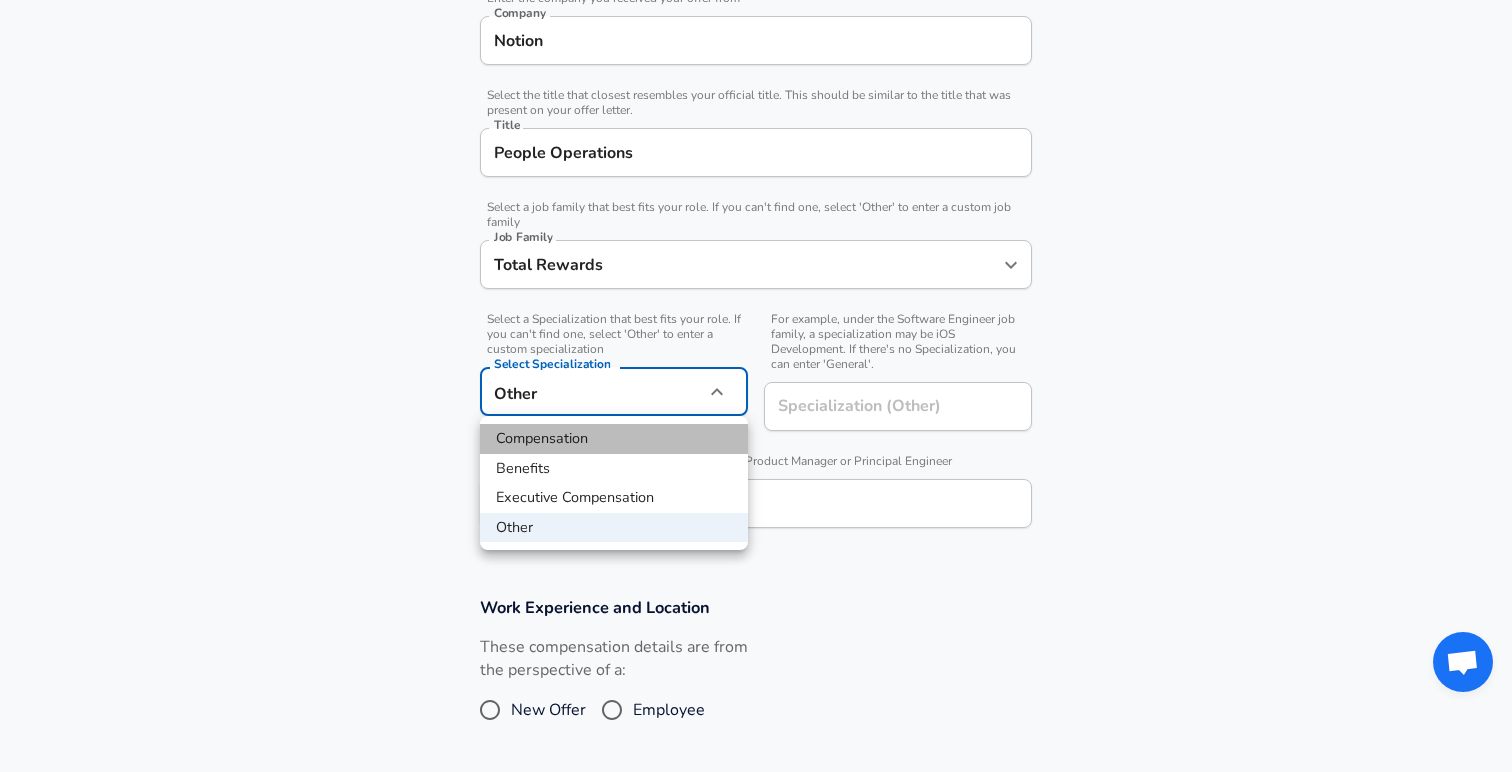 click on "Compensation" at bounding box center (614, 439) 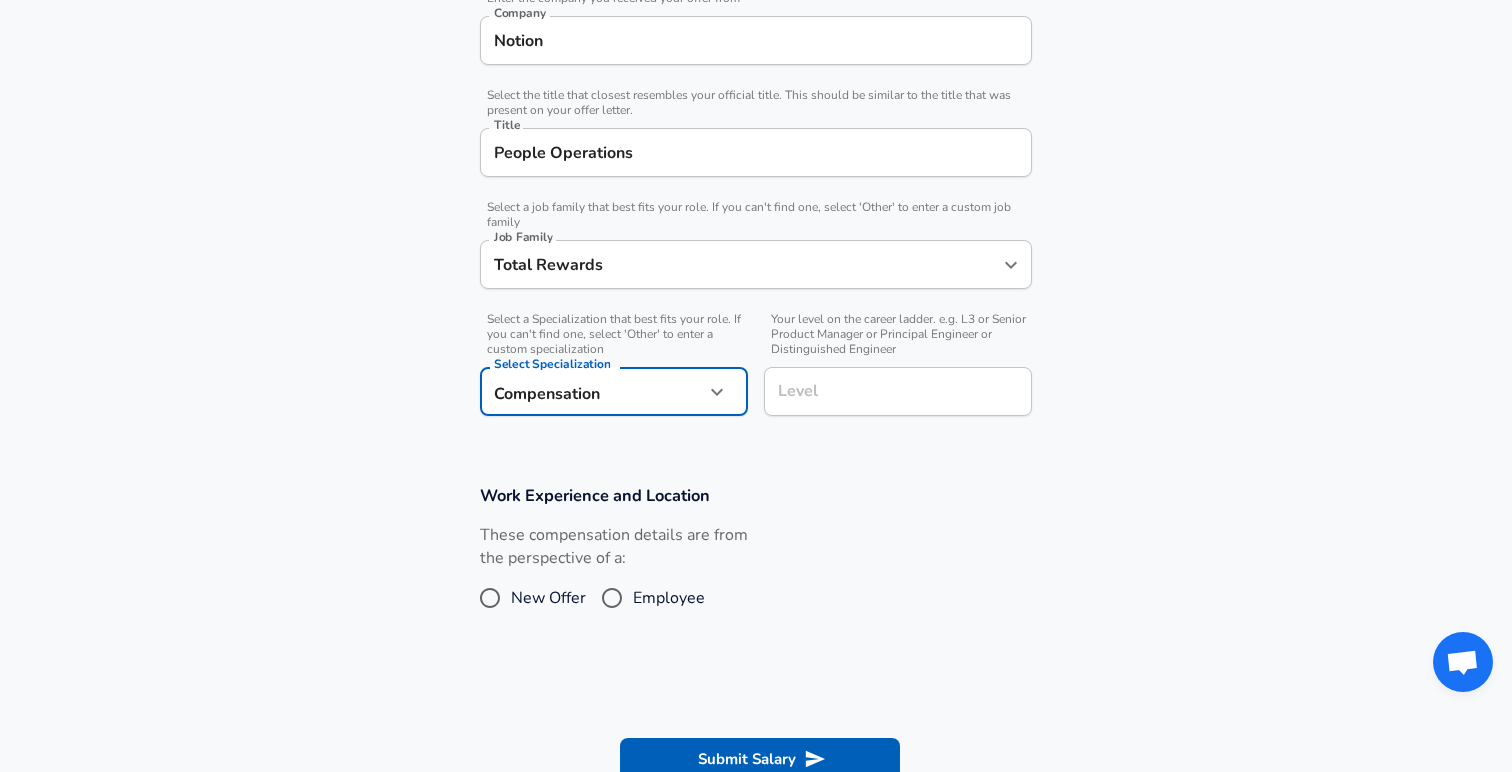 click on "Level" at bounding box center (898, 391) 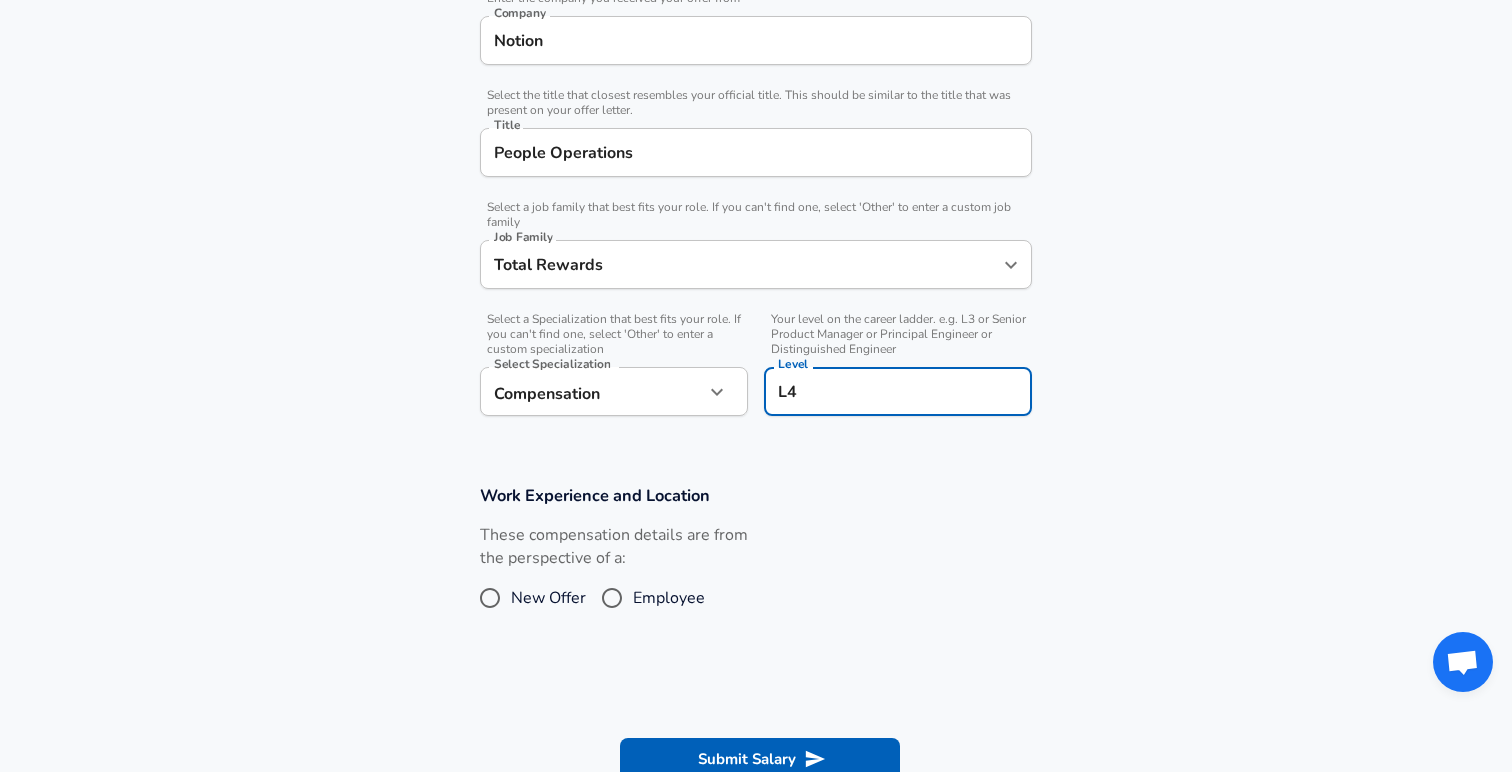 type on "L4" 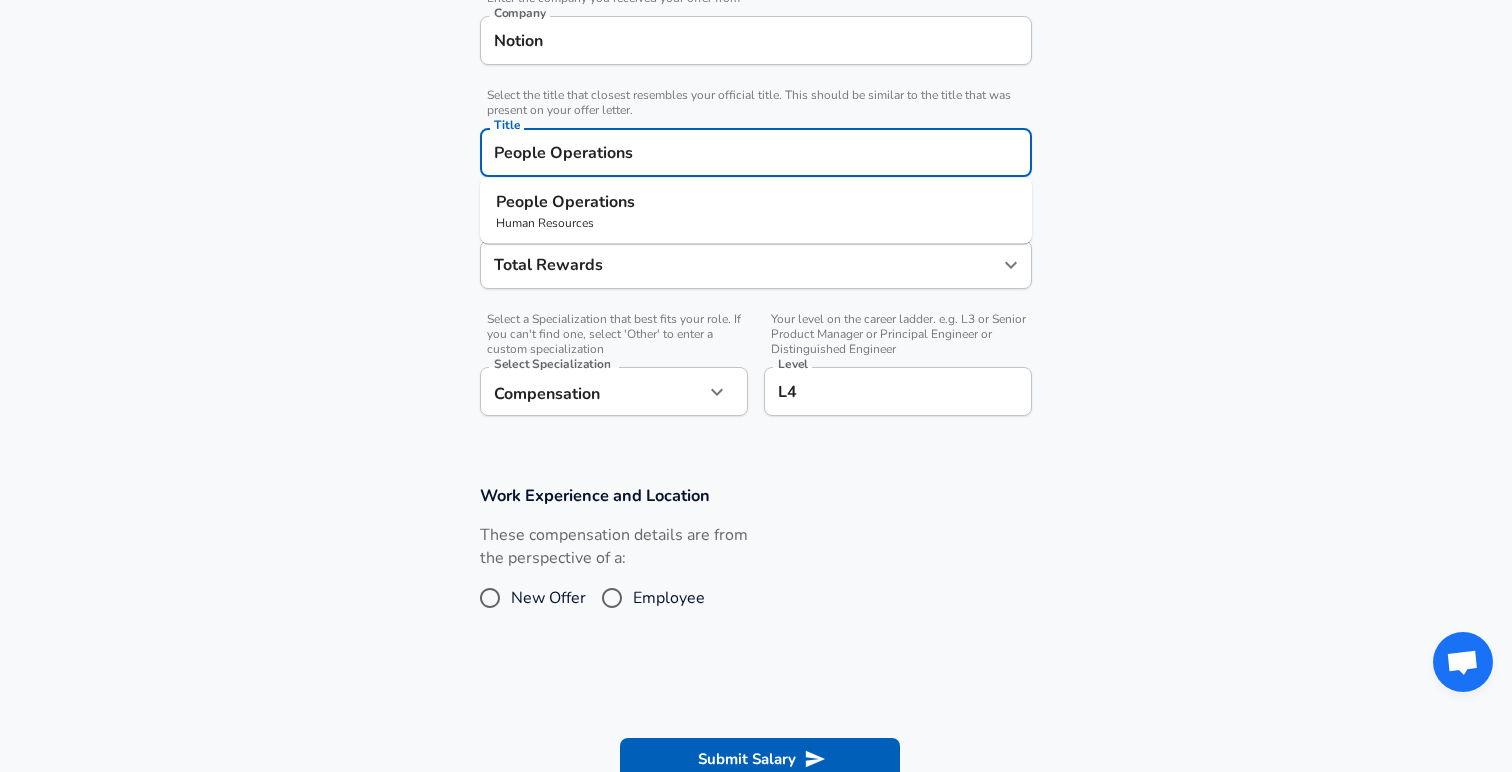 click on "People Operations" at bounding box center [756, 152] 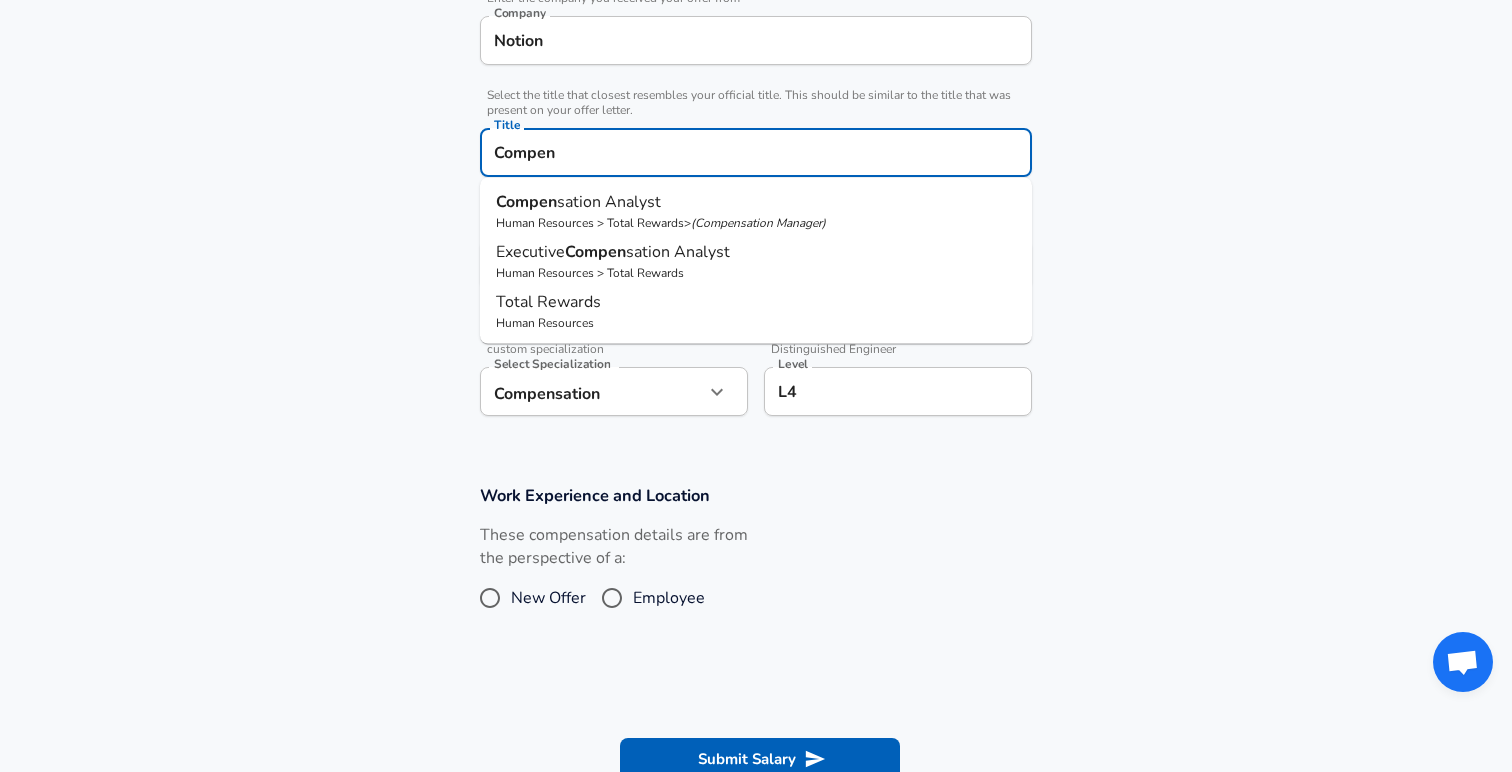 click on "Total Rewards" at bounding box center (548, 302) 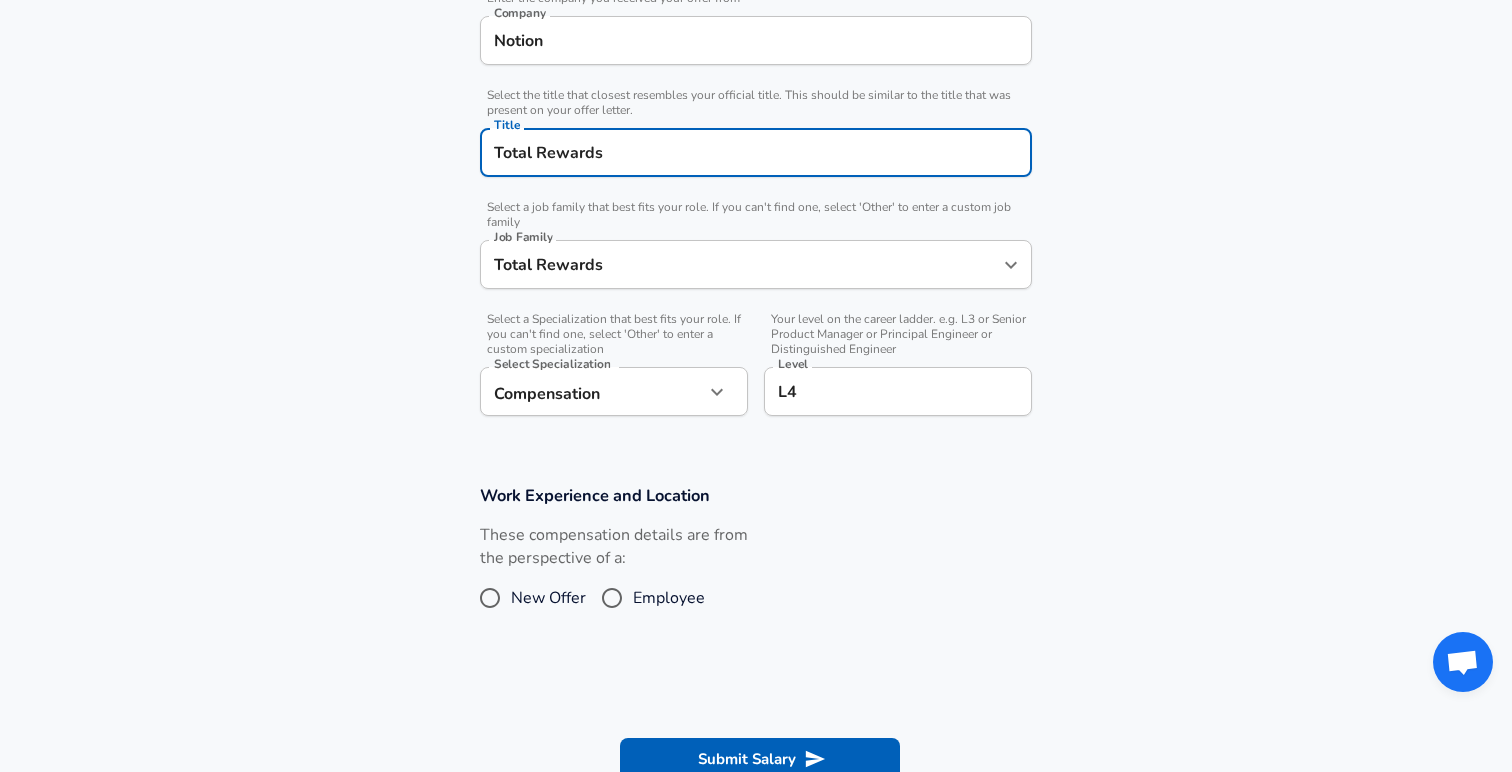type on "Total Rewards" 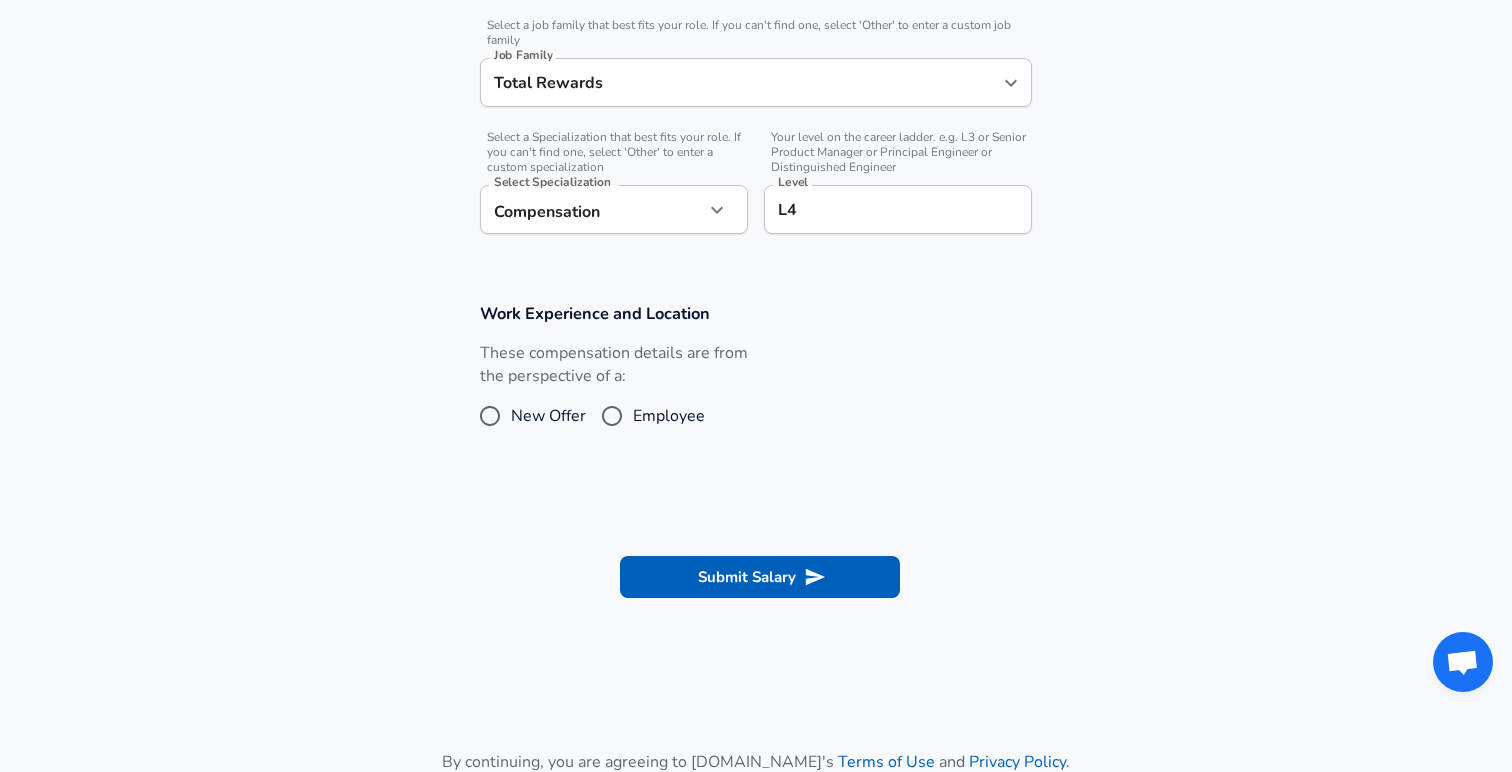 scroll, scrollTop: 614, scrollLeft: 0, axis: vertical 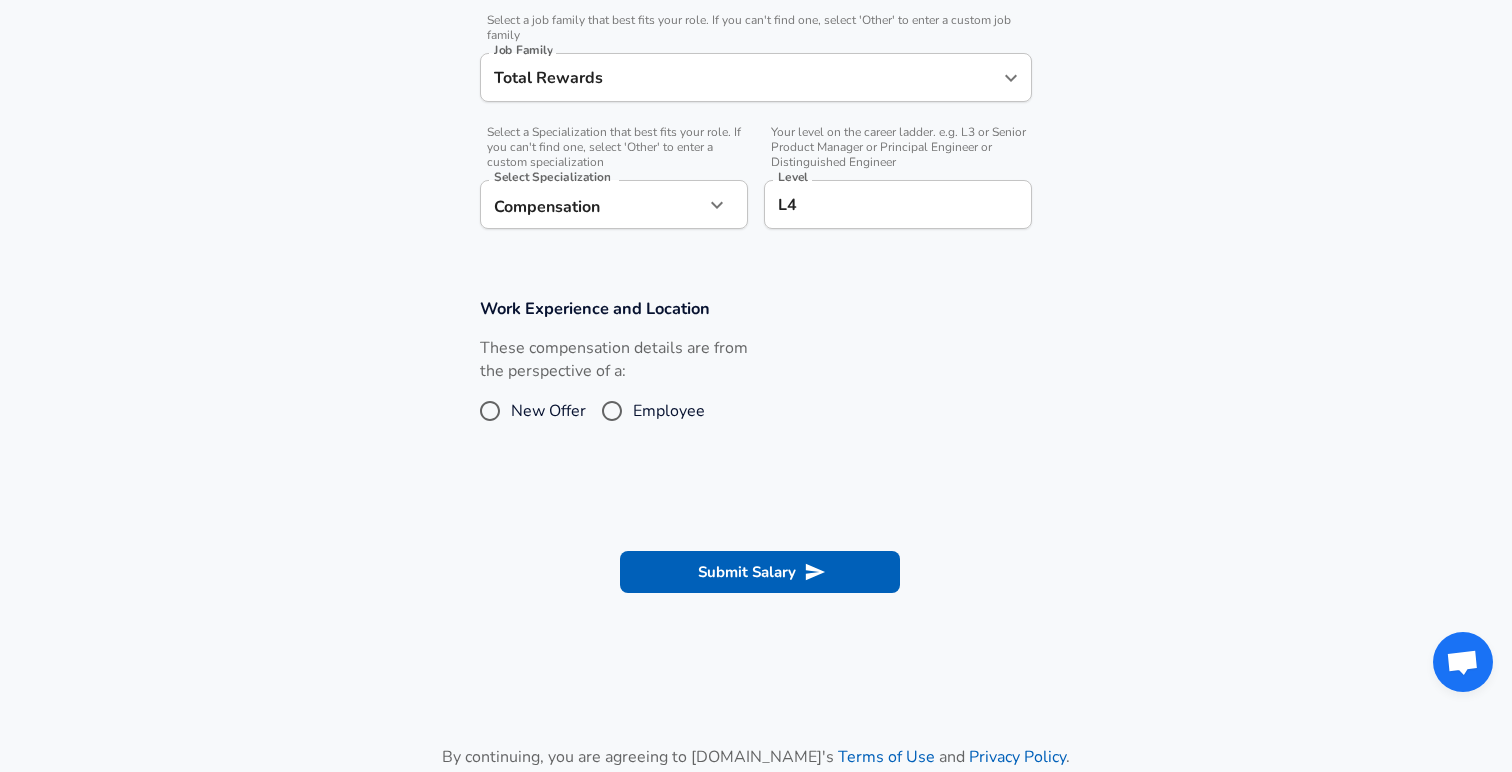 click on "Employee" at bounding box center [612, 411] 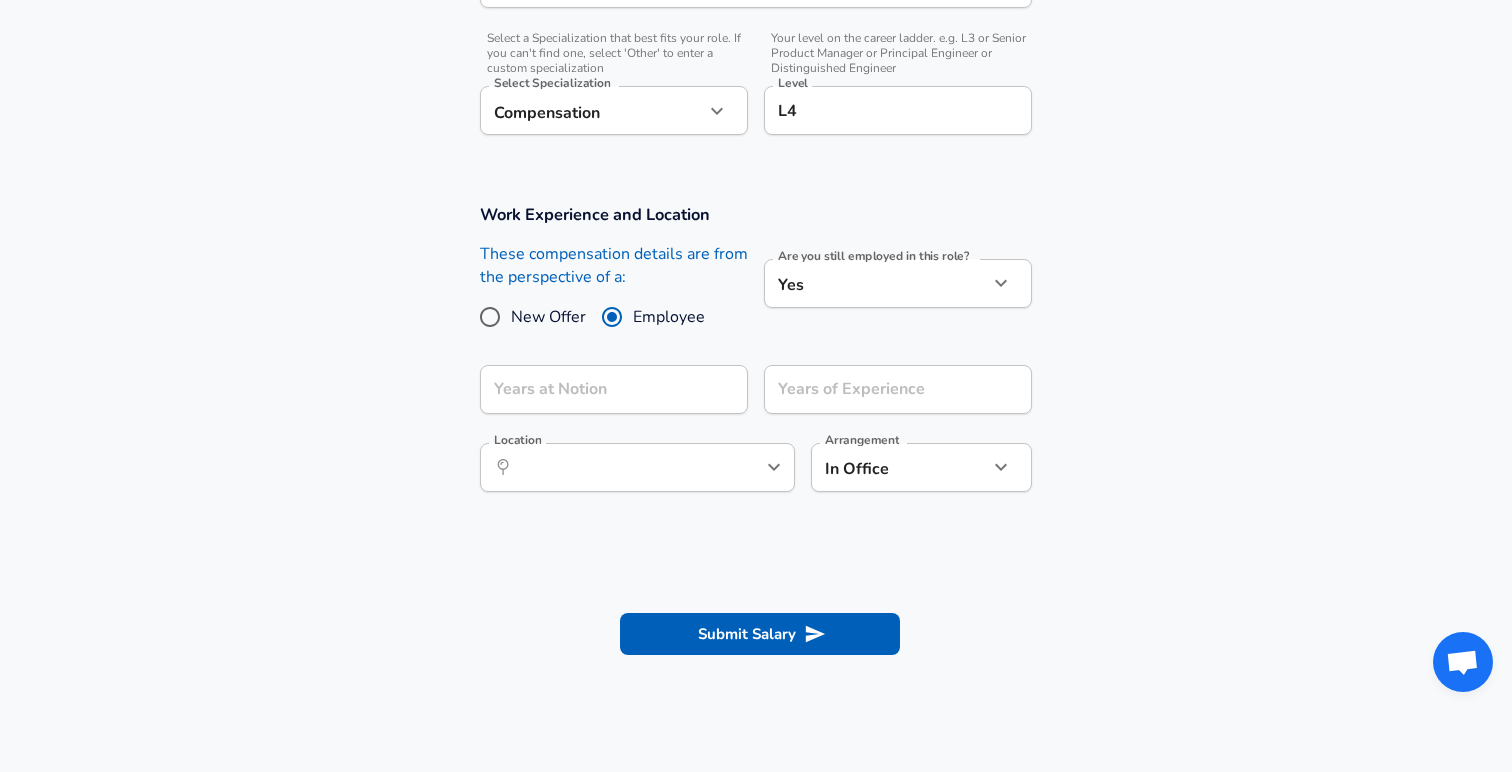 scroll, scrollTop: 726, scrollLeft: 0, axis: vertical 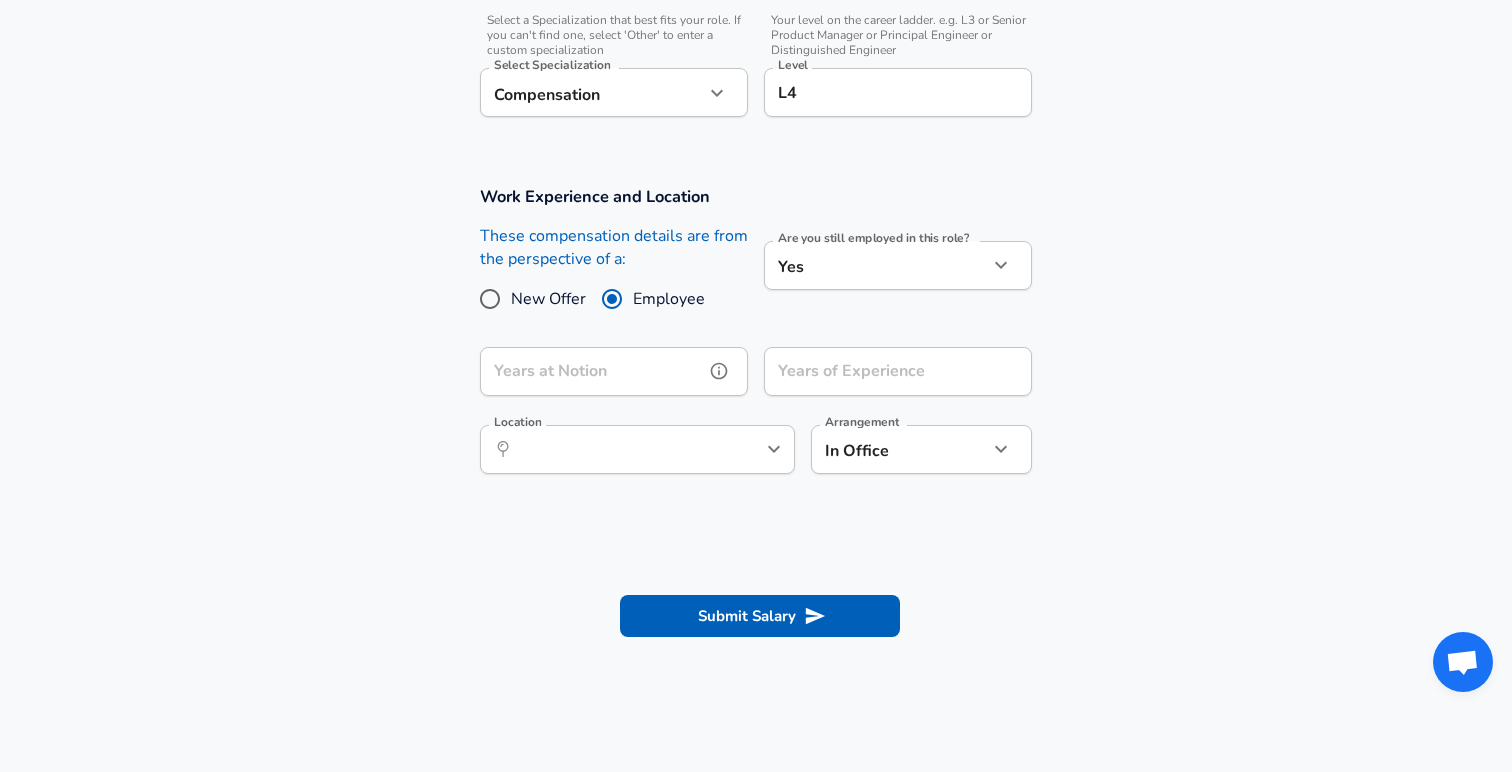 click on "Years at Notion" at bounding box center (592, 371) 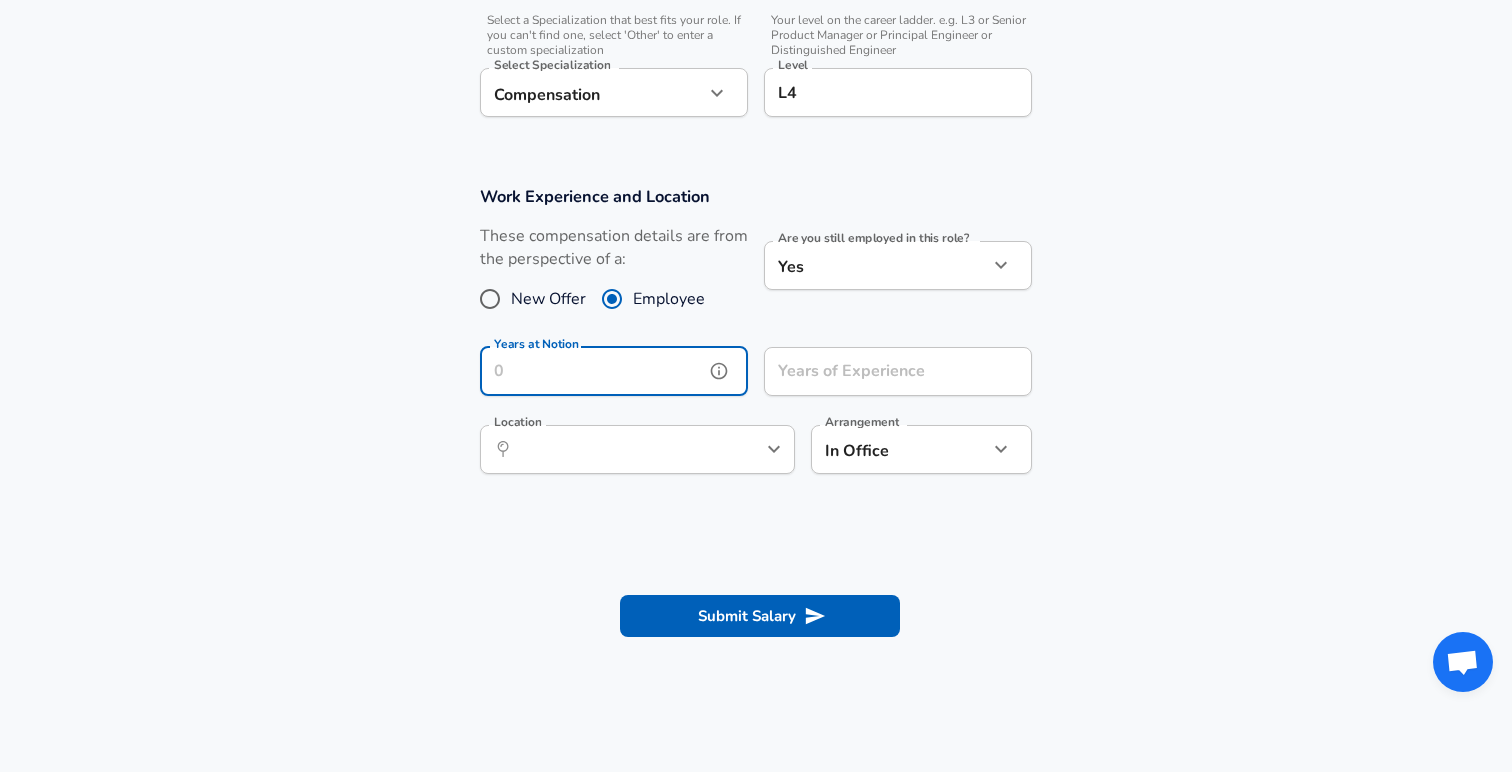 type on "2" 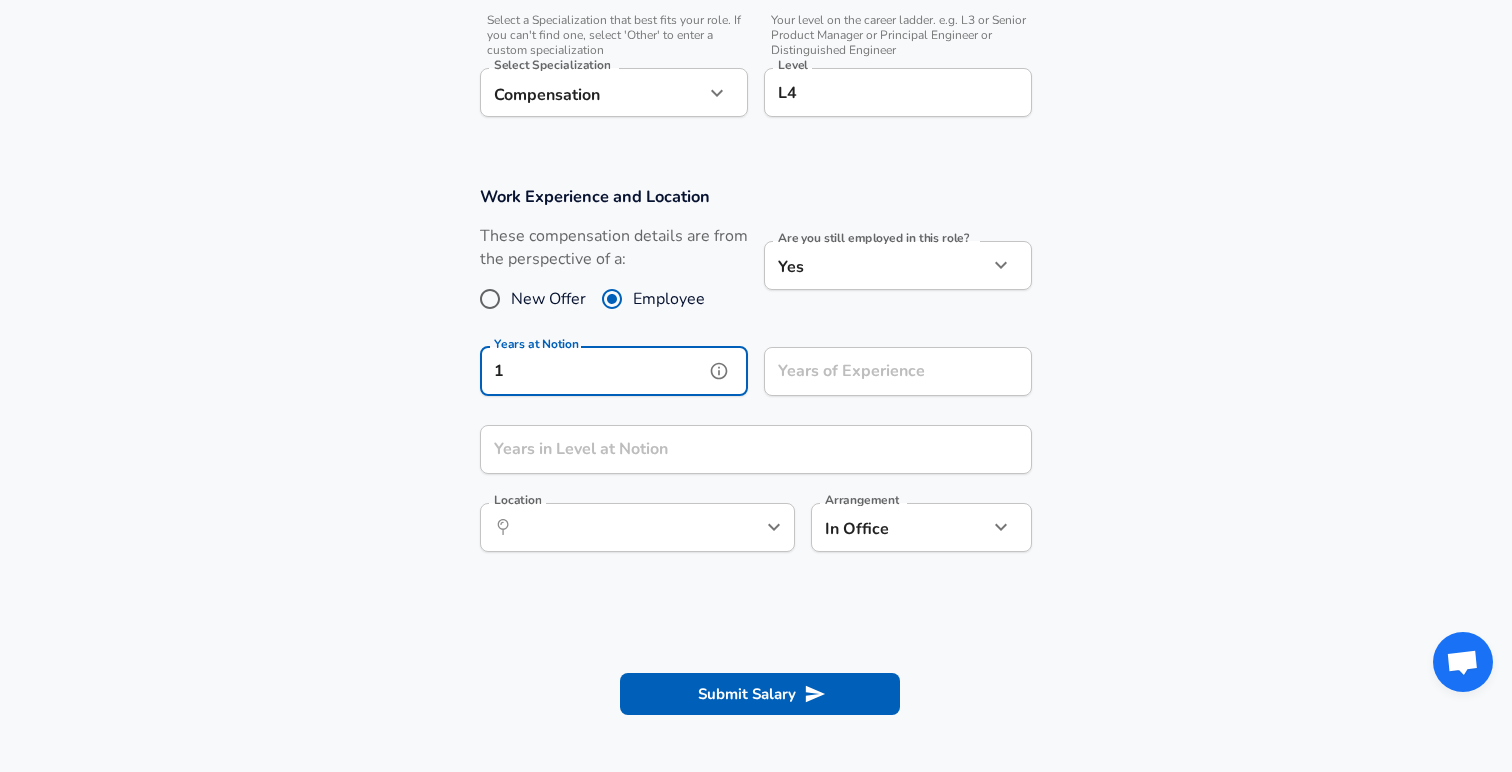 type on "1" 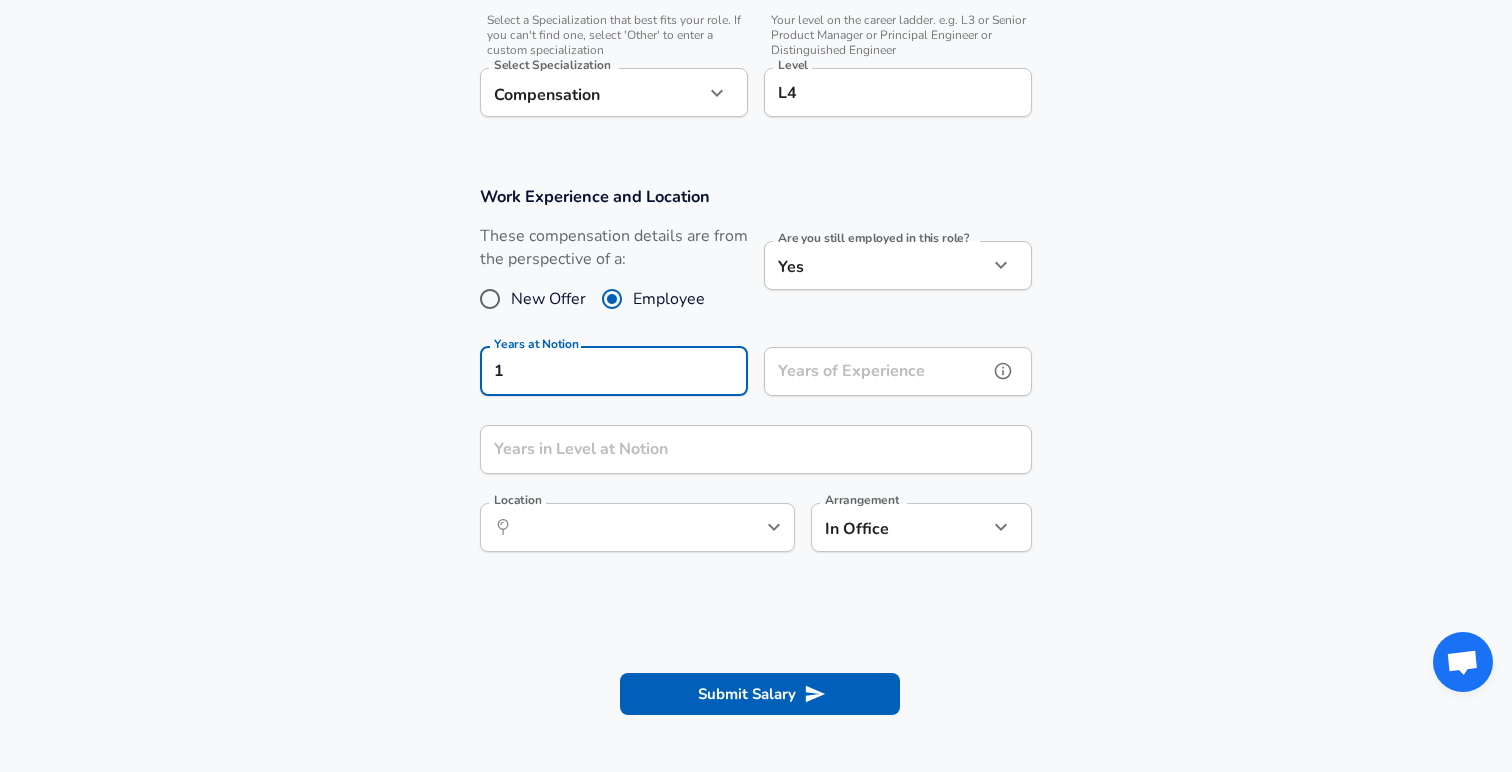 click on "Years of Experience" at bounding box center [876, 371] 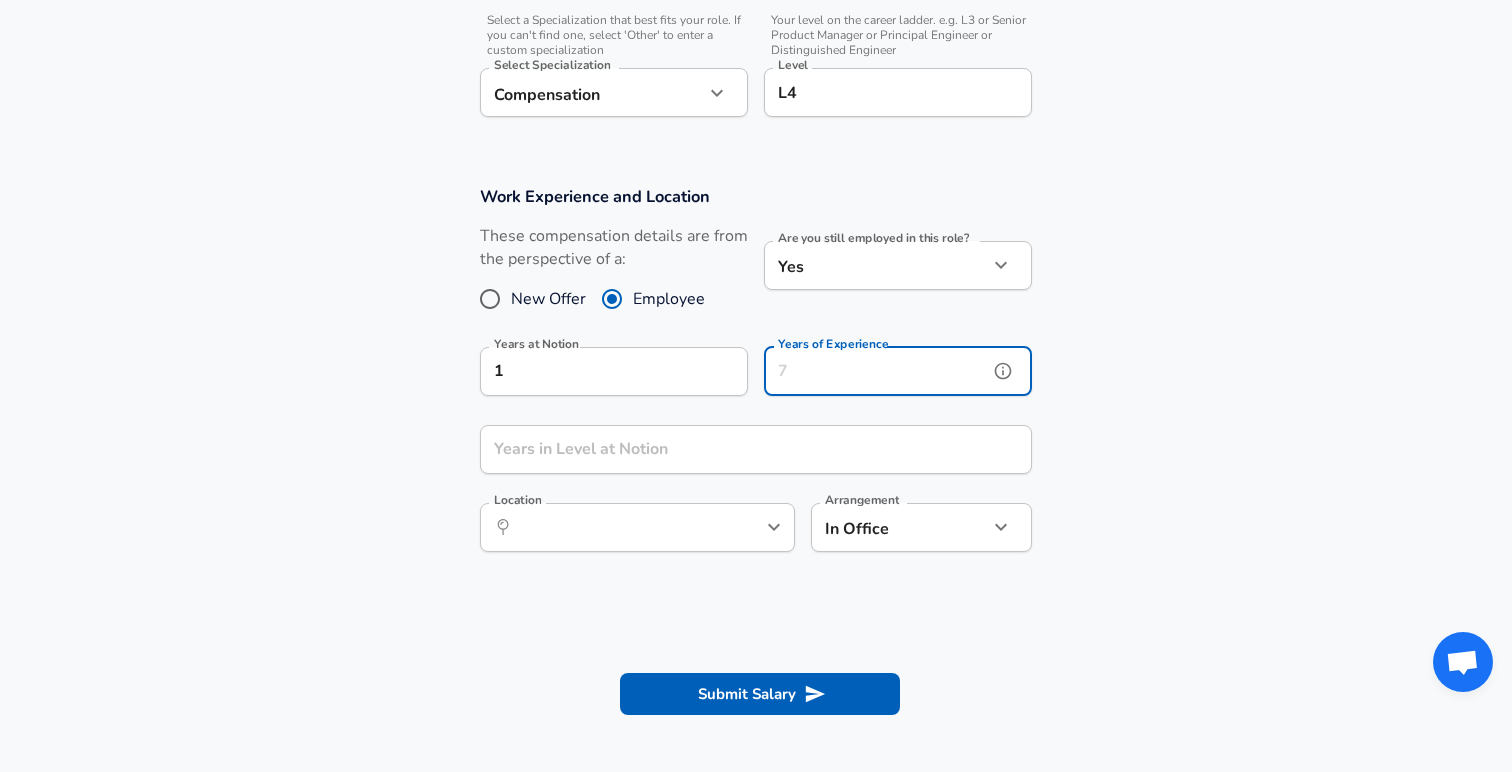 click on "Years of Experience" at bounding box center [876, 371] 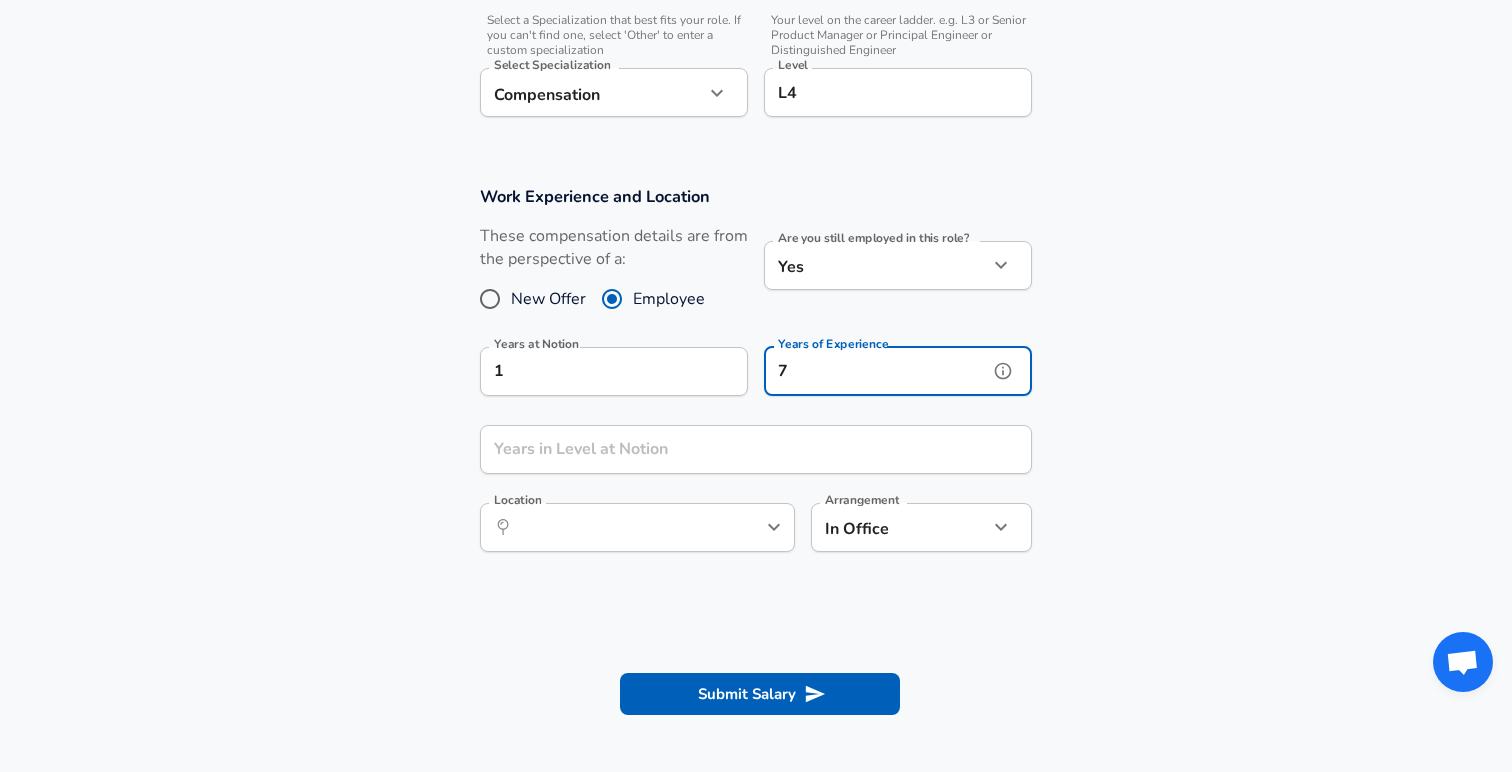 type on "7" 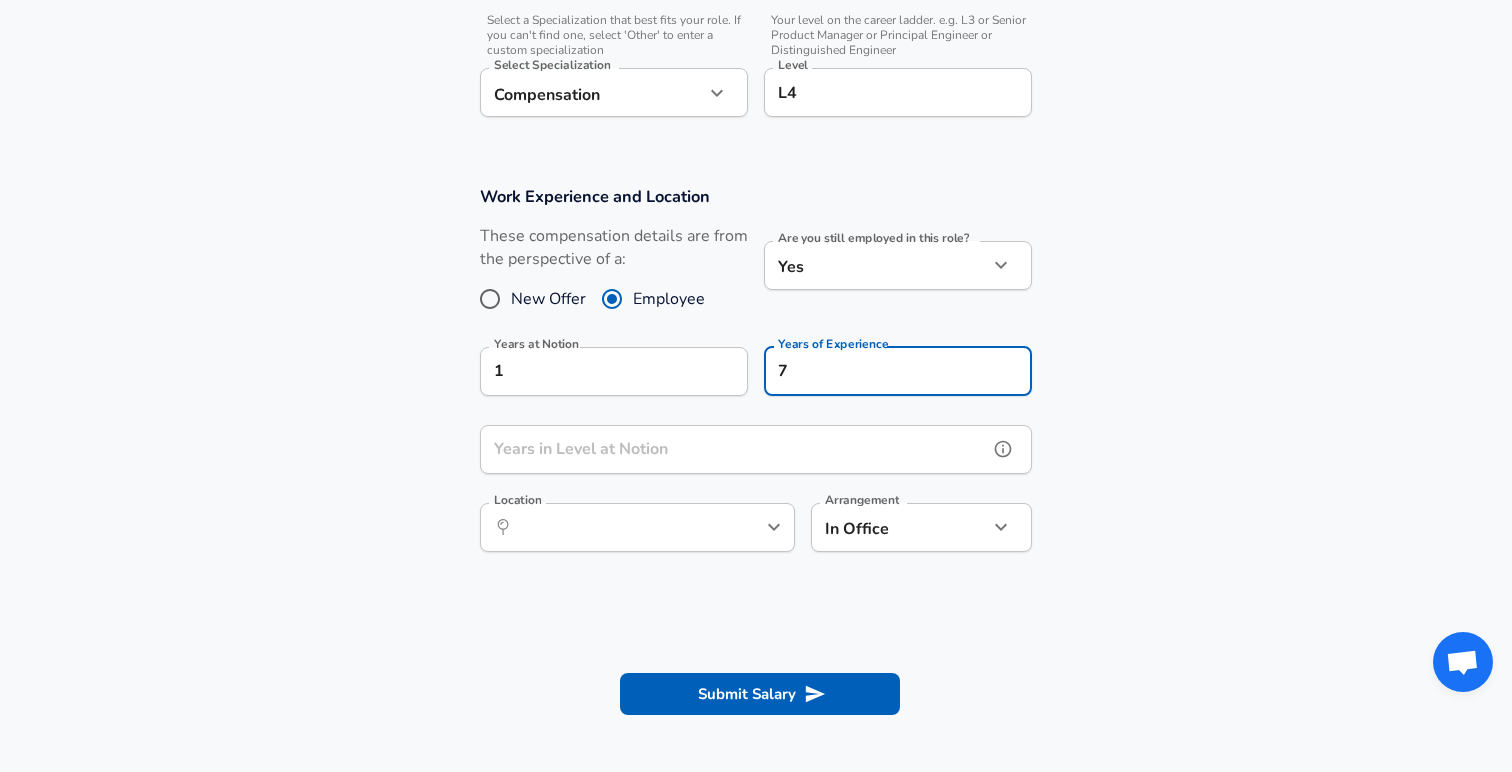 click on "Years in Level at Notion Years in Level at [GEOGRAPHIC_DATA]" at bounding box center [756, 452] 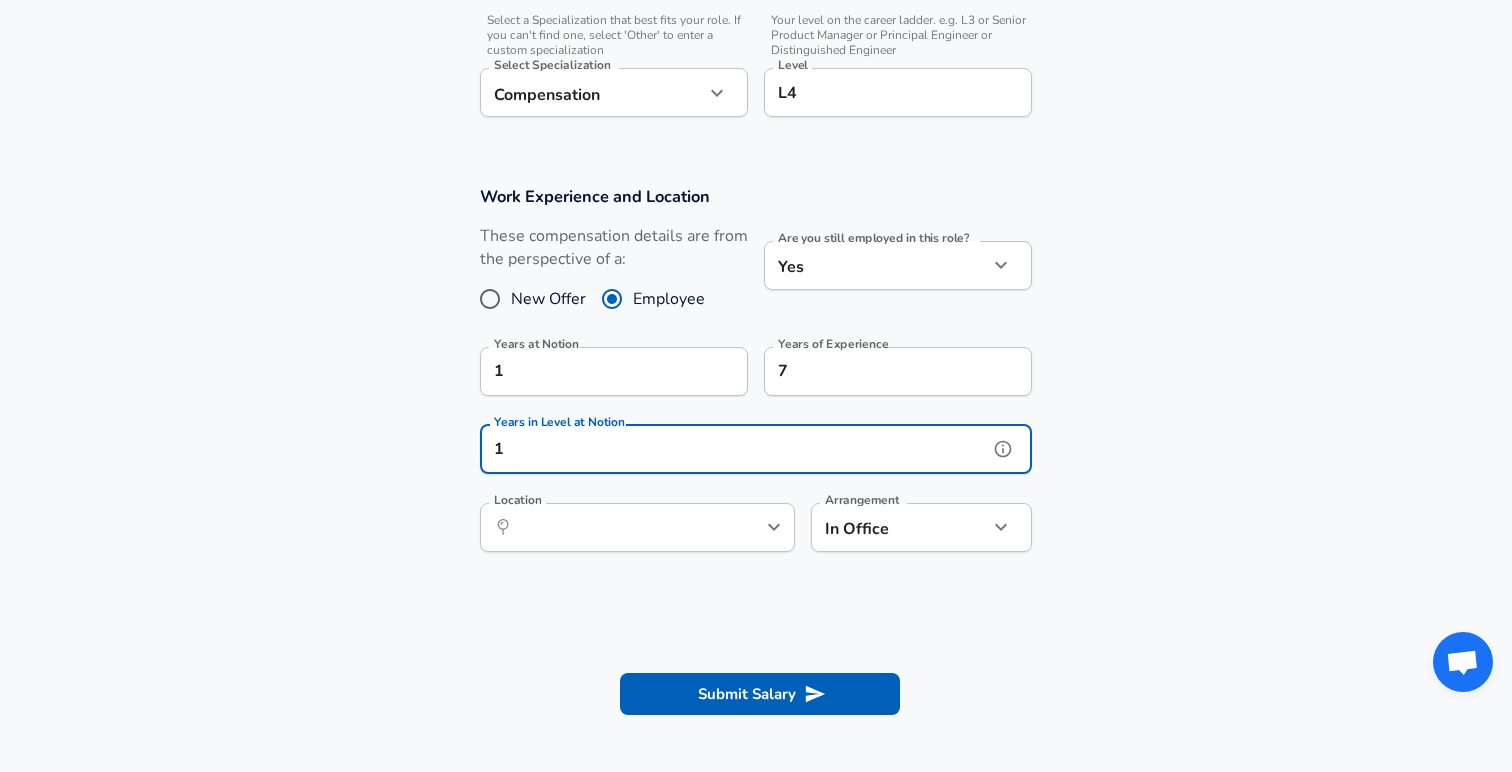type on "1" 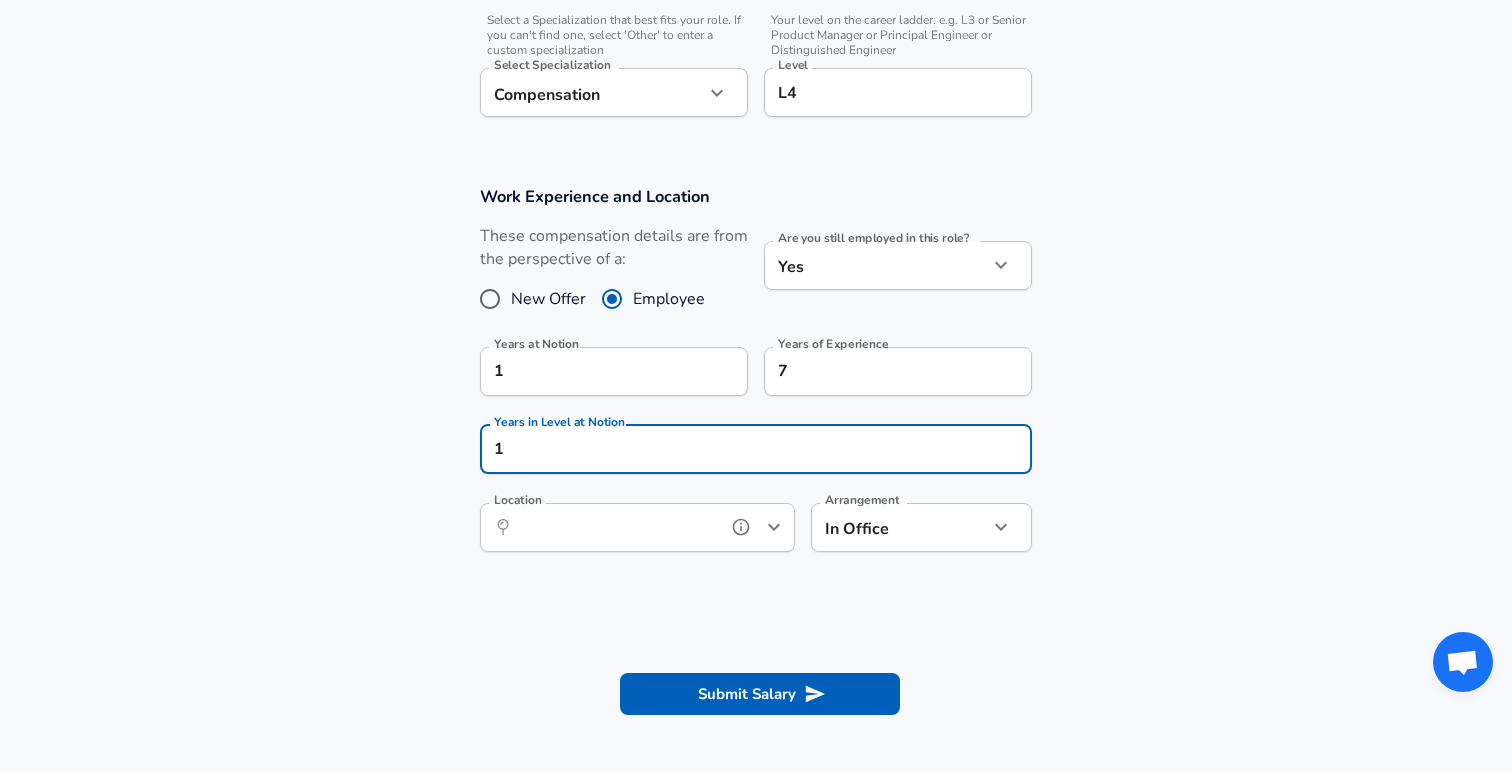 click on "Location" at bounding box center (615, 527) 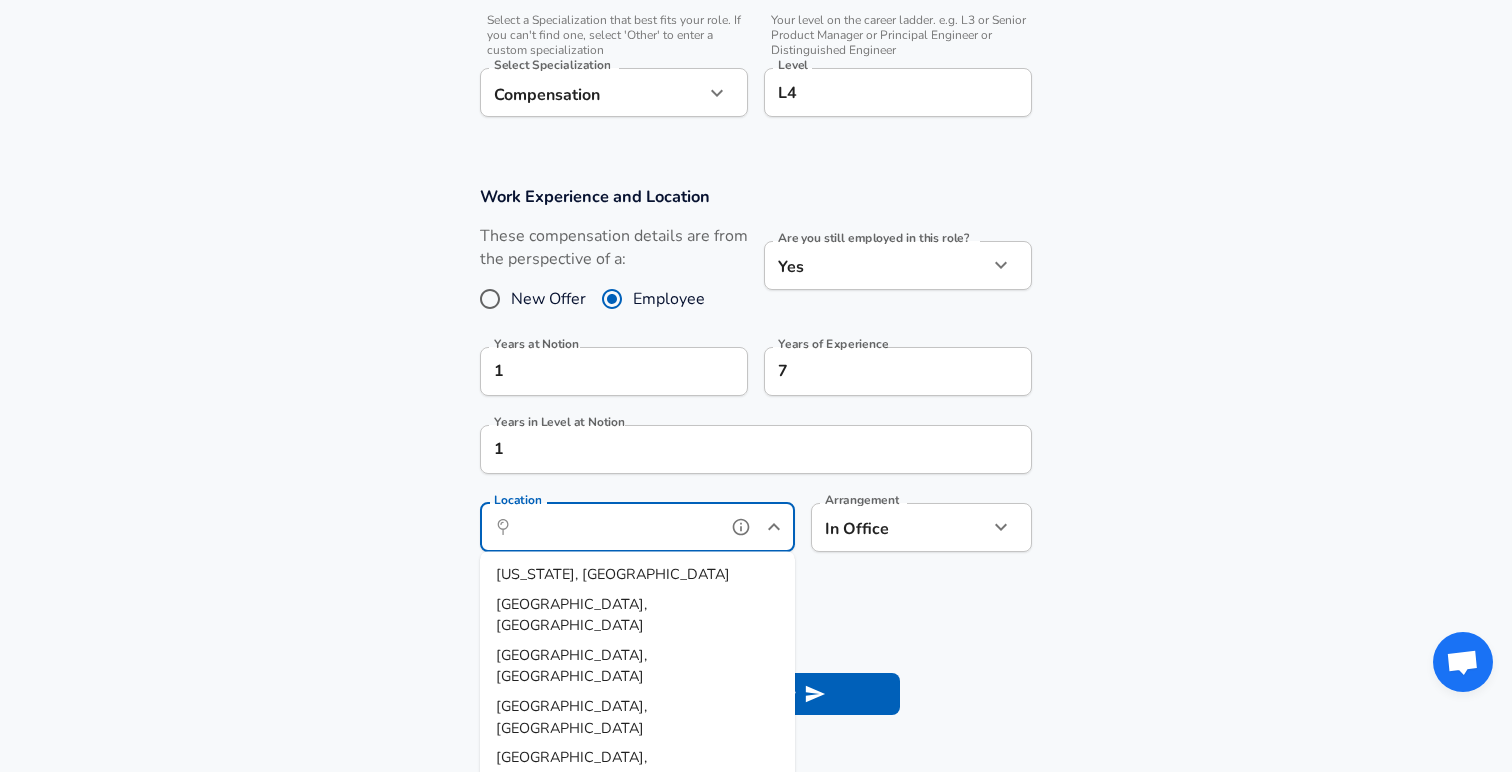 scroll, scrollTop: 32, scrollLeft: 0, axis: vertical 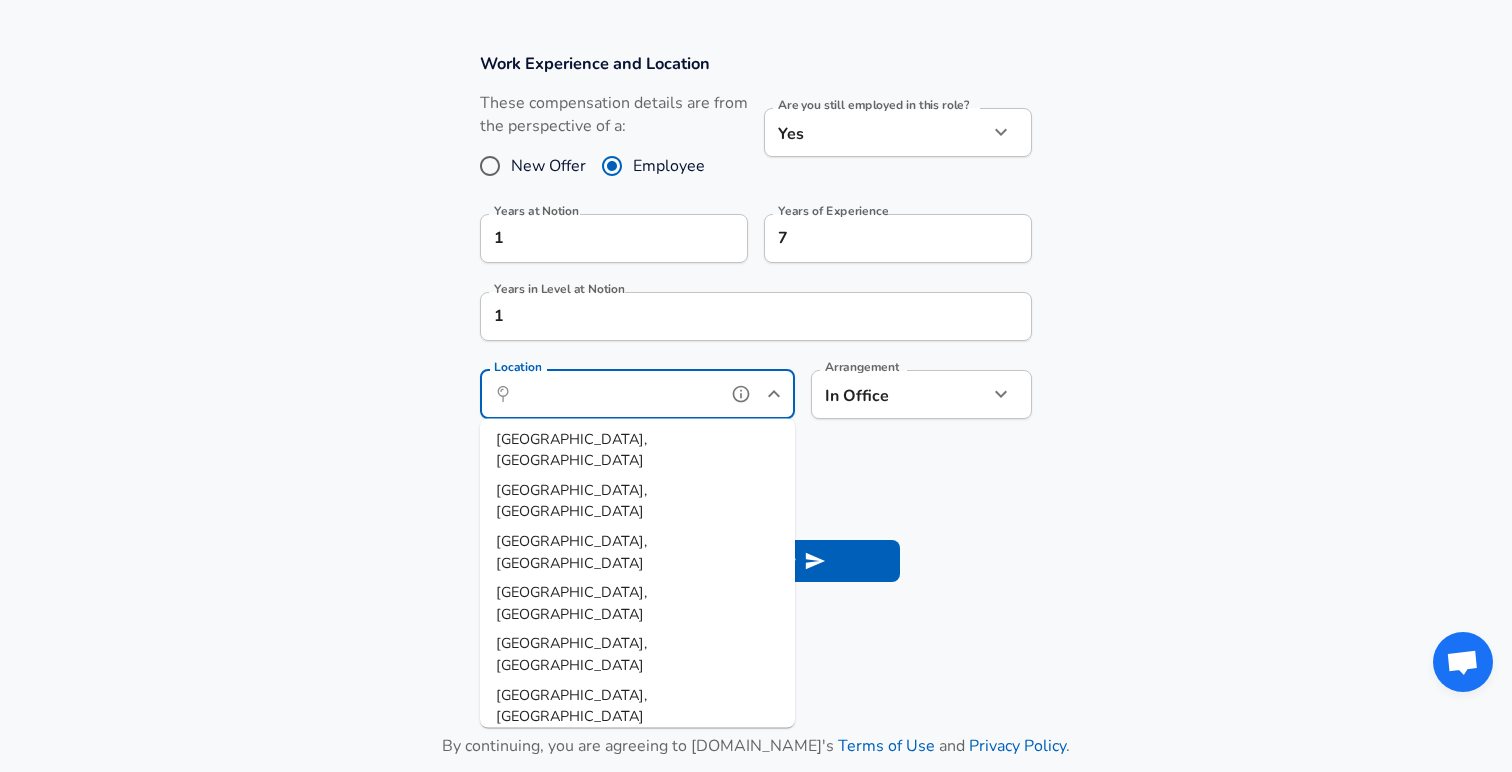 click on "[GEOGRAPHIC_DATA], [GEOGRAPHIC_DATA]" at bounding box center [571, 910] 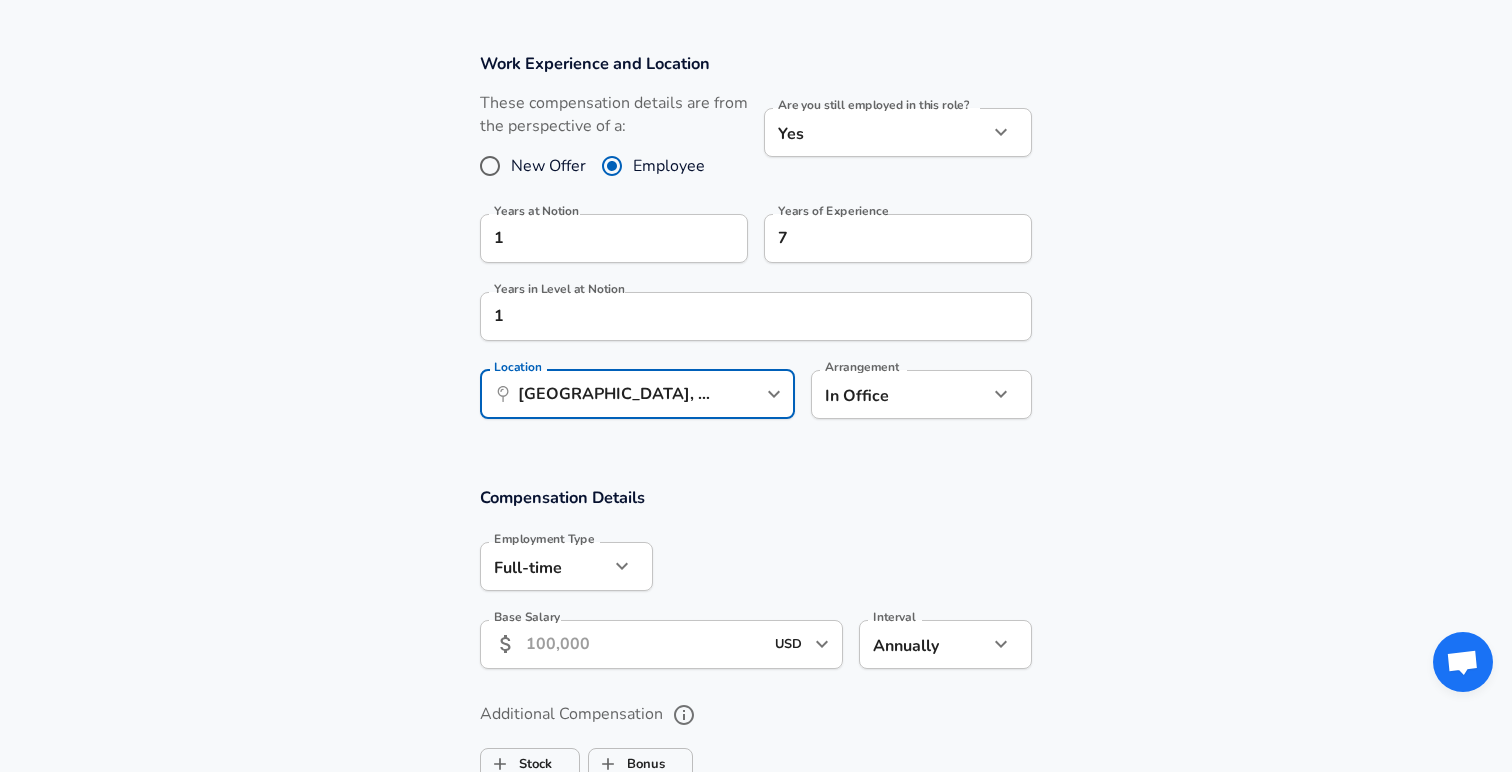 click on "Restart Add Your Salary Upload your offer letter   to verify your submission Enhance Privacy and Anonymity No Automatically hides specific fields until there are enough submissions to safely display the full details.   More Details Based on your submission and the data points that we have already collected, we will automatically hide and anonymize specific fields if there aren't enough data points to remain sufficiently anonymous. Company & Title Information   Enter the company you received your offer from Company Notion Company   Select the title that closest resembles your official title. This should be similar to the title that was present on your offer letter. Title Total Rewards Title   Select a job family that best fits your role. If you can't find one, select 'Other' to enter a custom job family Job Family Total Rewards Job Family   Select a Specialization that best fits your role. If you can't find one, select 'Other' to enter a custom specialization Select Specialization Compensation Compensation   1" at bounding box center [756, -473] 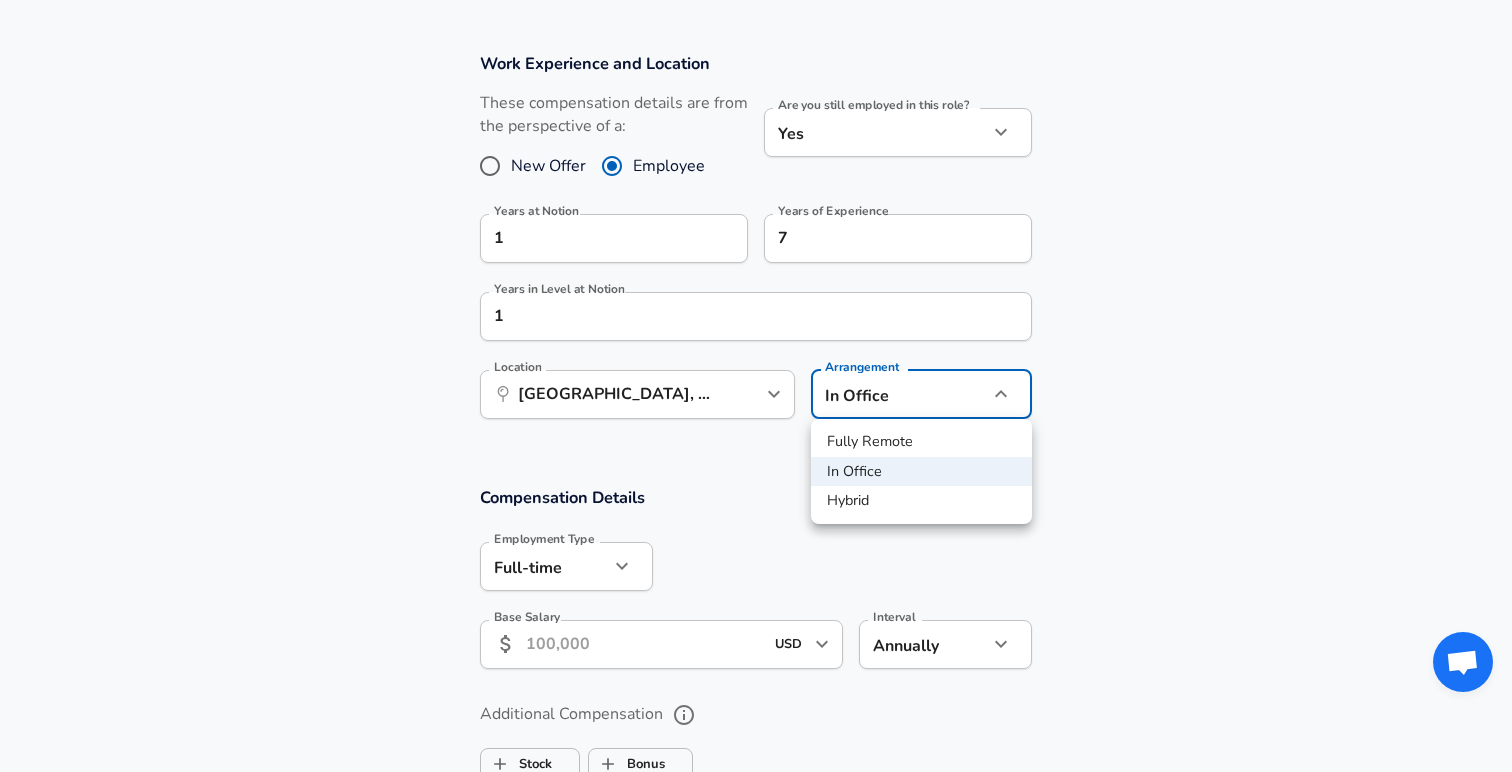 click on "Hybrid" at bounding box center (921, 501) 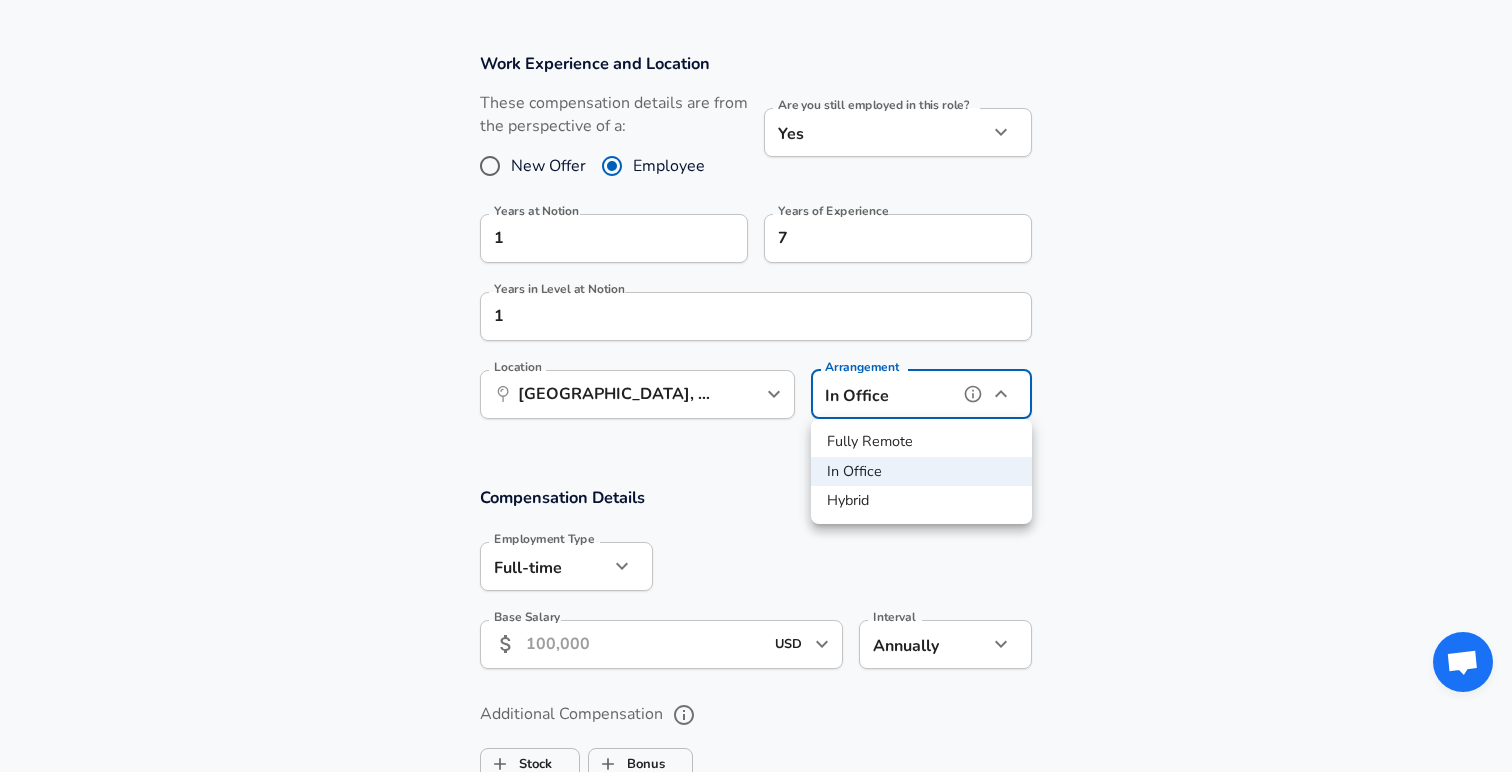 type on "hybrid" 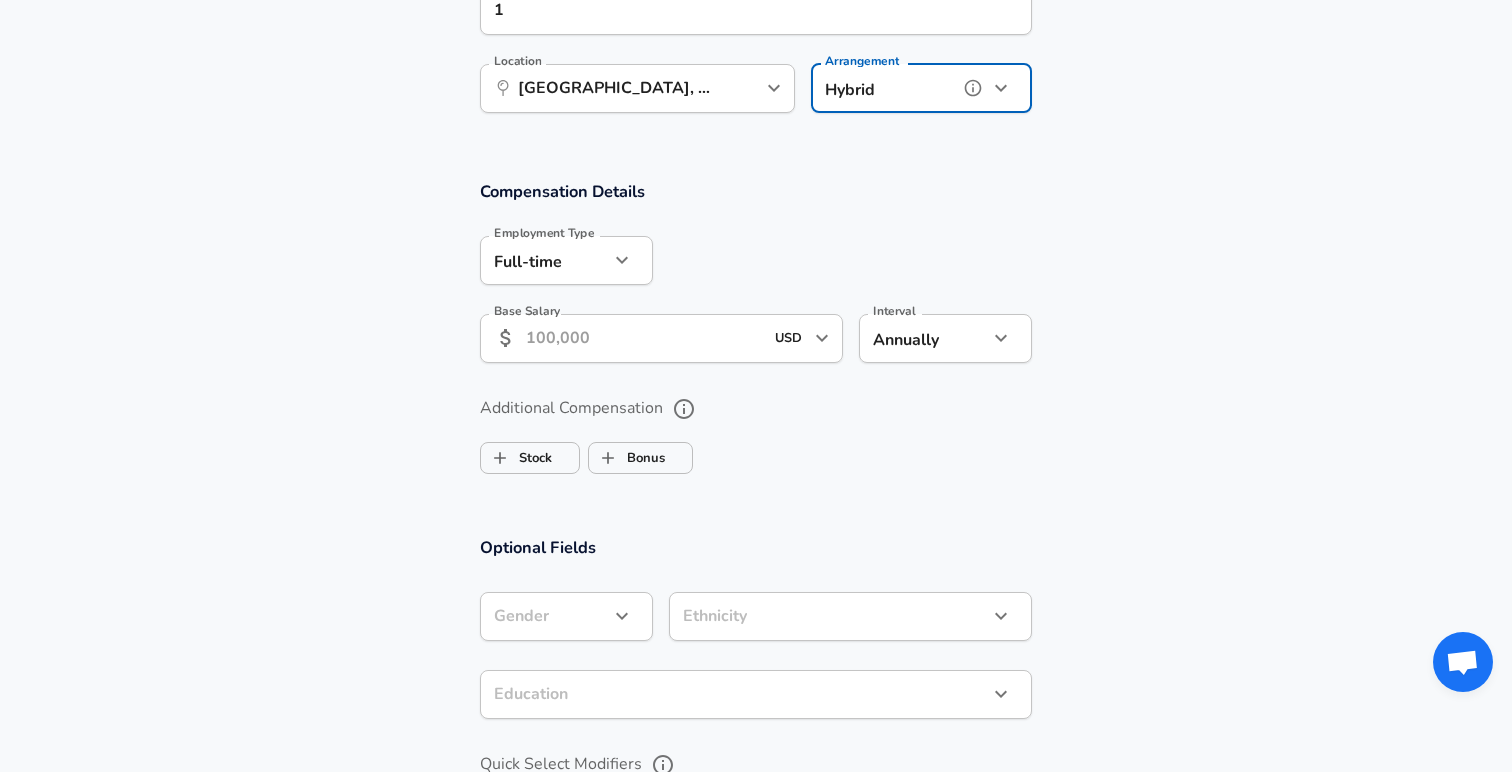 scroll, scrollTop: 1188, scrollLeft: 0, axis: vertical 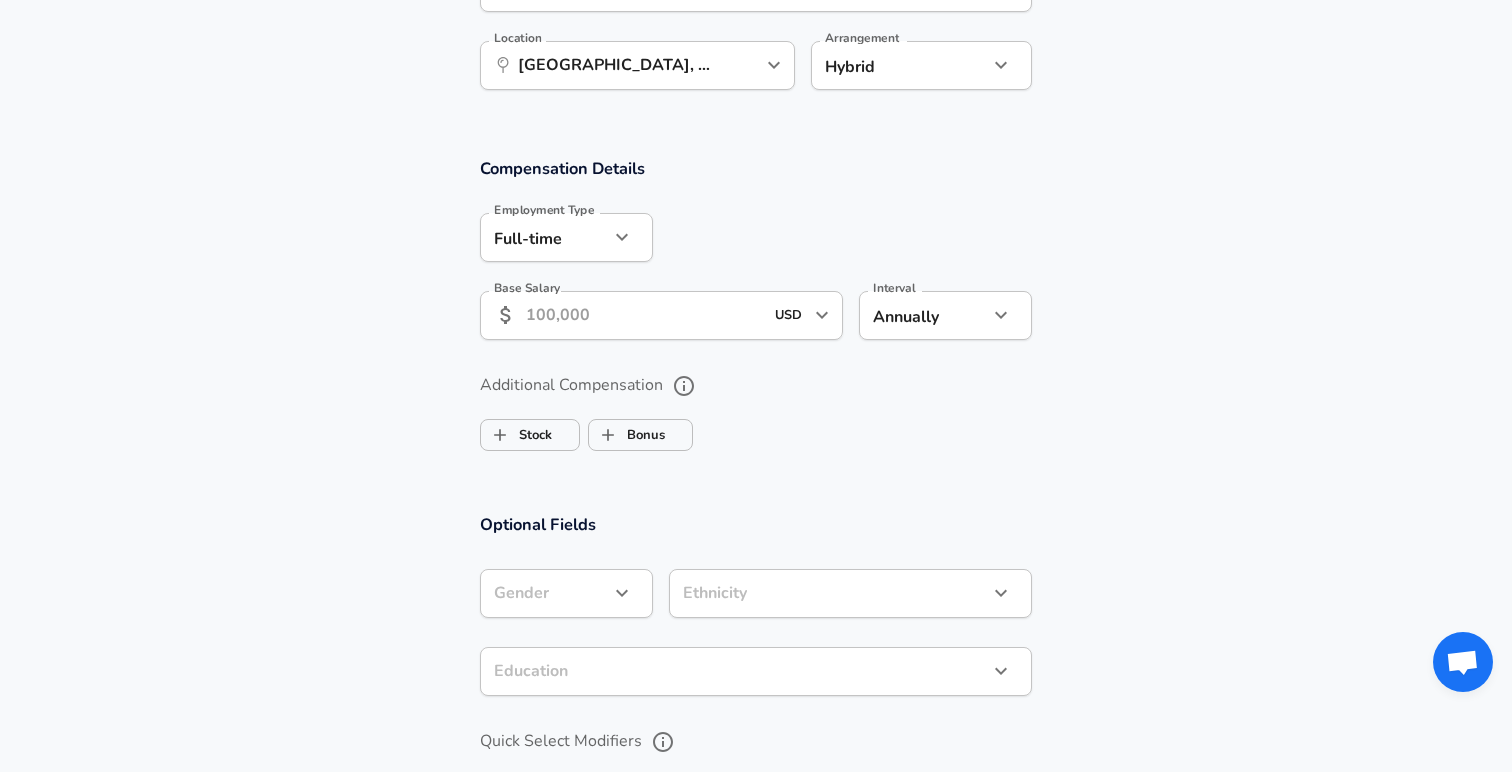 click on "Base Salary" at bounding box center [644, 315] 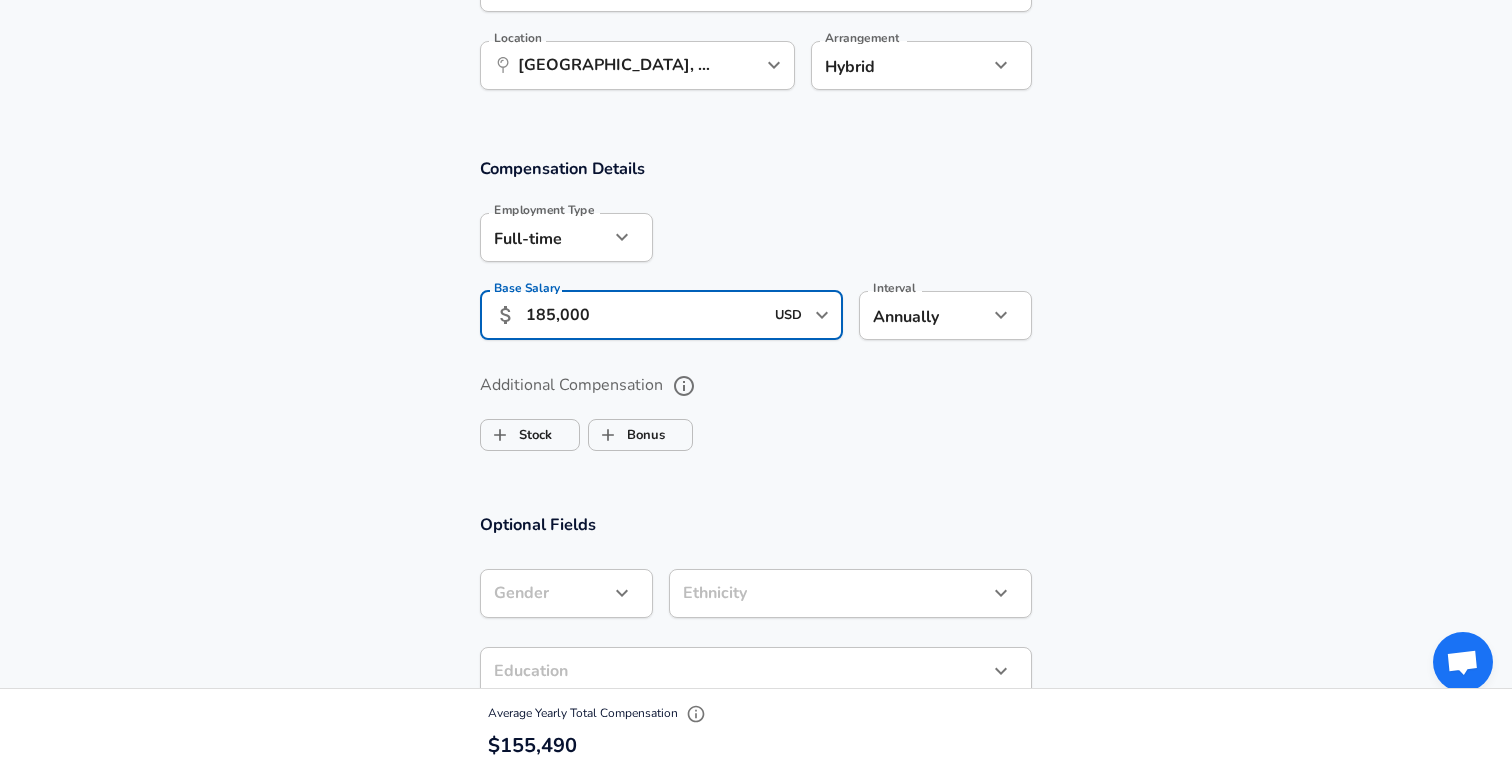 type on "185,000" 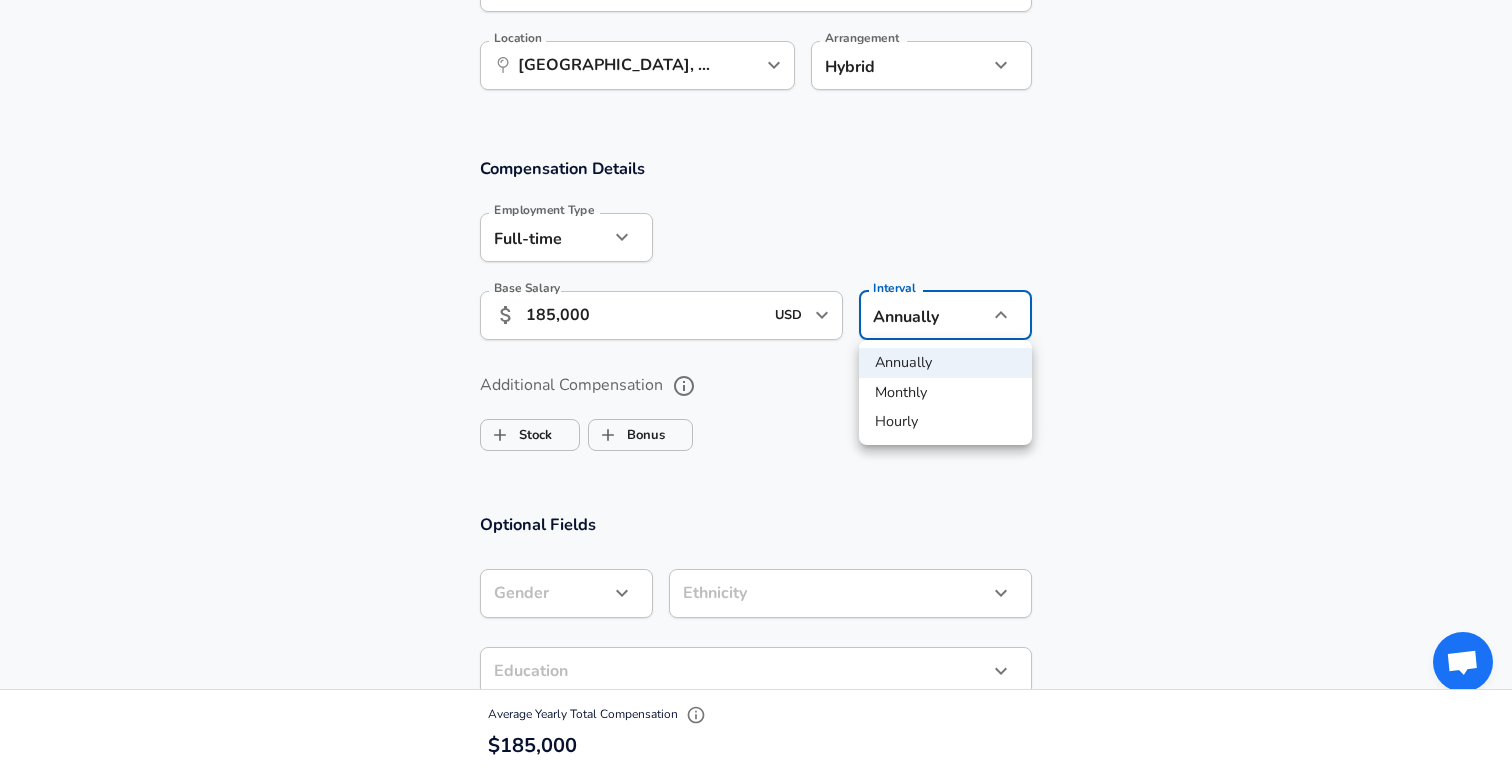 click on "Annually" at bounding box center [945, 363] 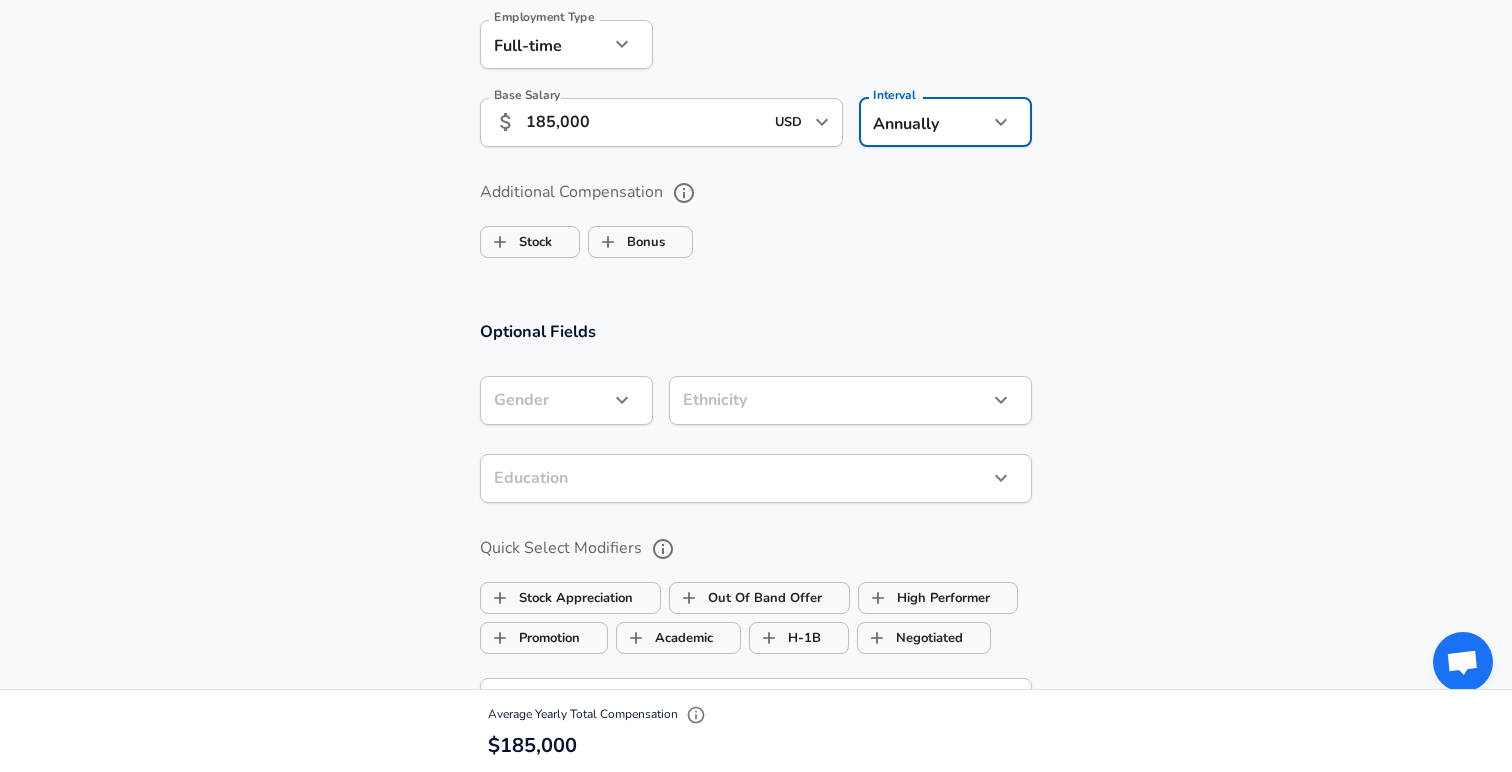scroll, scrollTop: 1404, scrollLeft: 0, axis: vertical 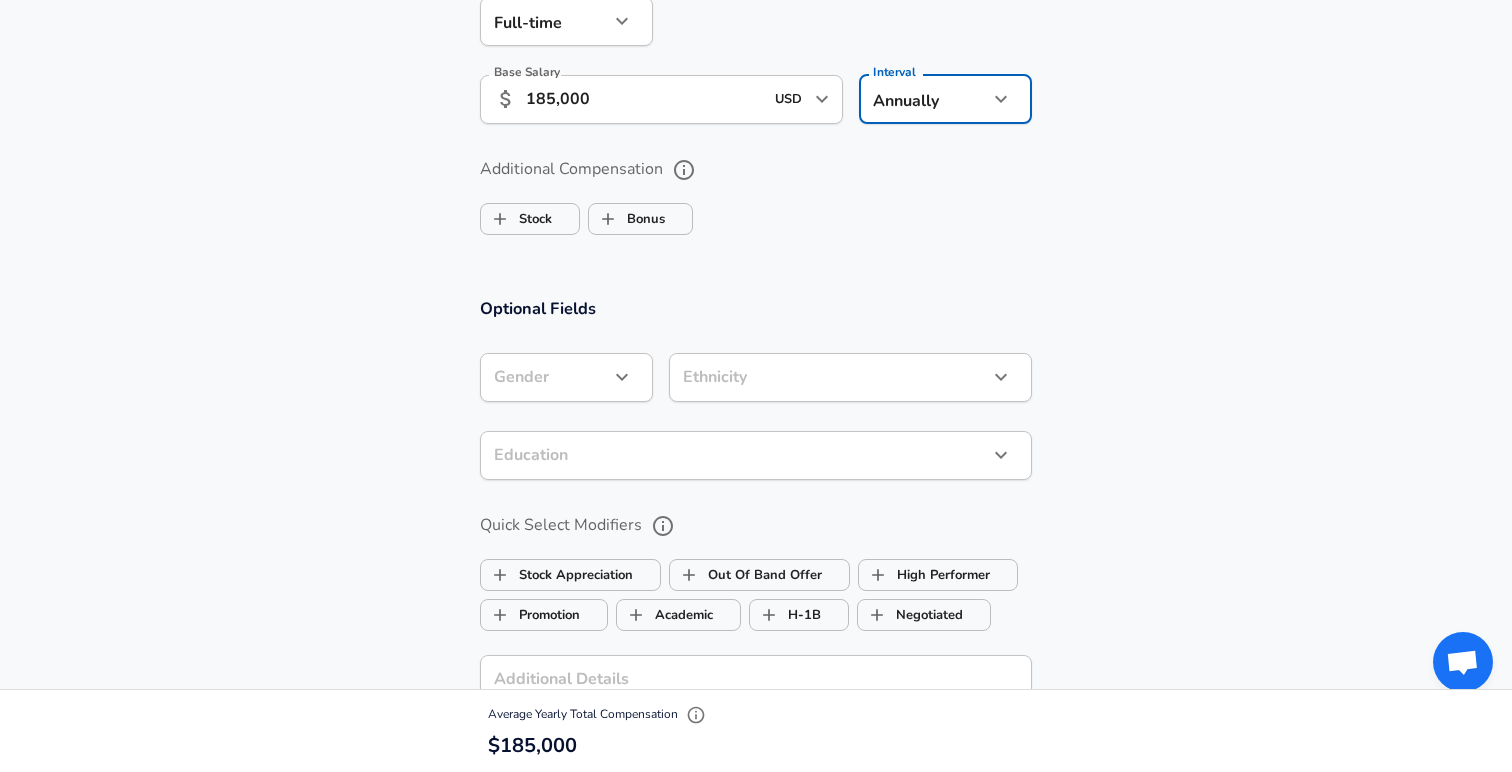 click on "Restart Add Your Salary Upload your offer letter   to verify your submission Enhance Privacy and Anonymity No Automatically hides specific fields until there are enough submissions to safely display the full details.   More Details Based on your submission and the data points that we have already collected, we will automatically hide and anonymize specific fields if there aren't enough data points to remain sufficiently anonymous. Company & Title Information   Enter the company you received your offer from Company Notion Company   Select the title that closest resembles your official title. This should be similar to the title that was present on your offer letter. Title Total Rewards Title   Select a job family that best fits your role. If you can't find one, select 'Other' to enter a custom job family Job Family Total Rewards Job Family   Select a Specialization that best fits your role. If you can't find one, select 'Other' to enter a custom specialization Select Specialization Compensation Compensation   1" at bounding box center (756, -1018) 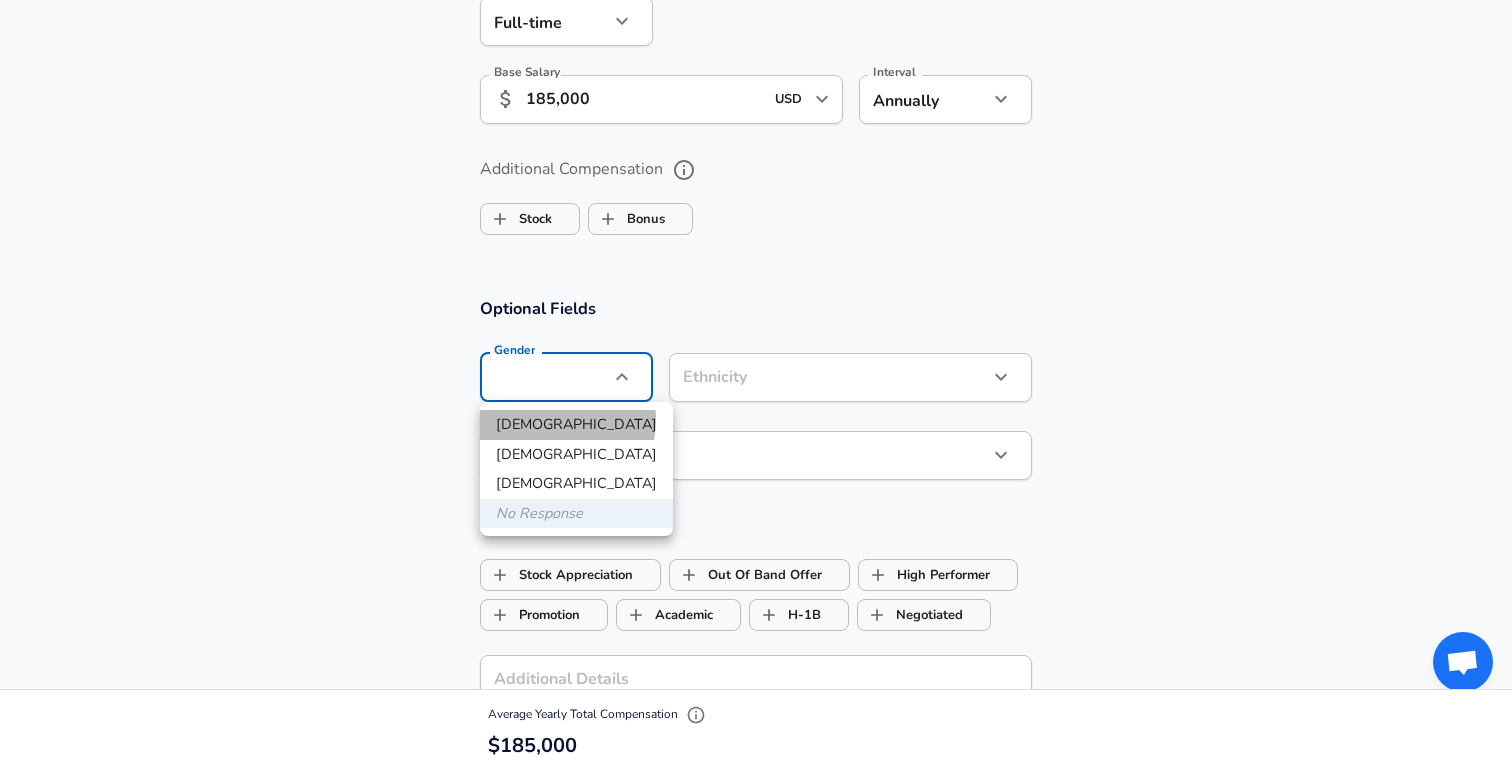 click on "[DEMOGRAPHIC_DATA]" at bounding box center (576, 425) 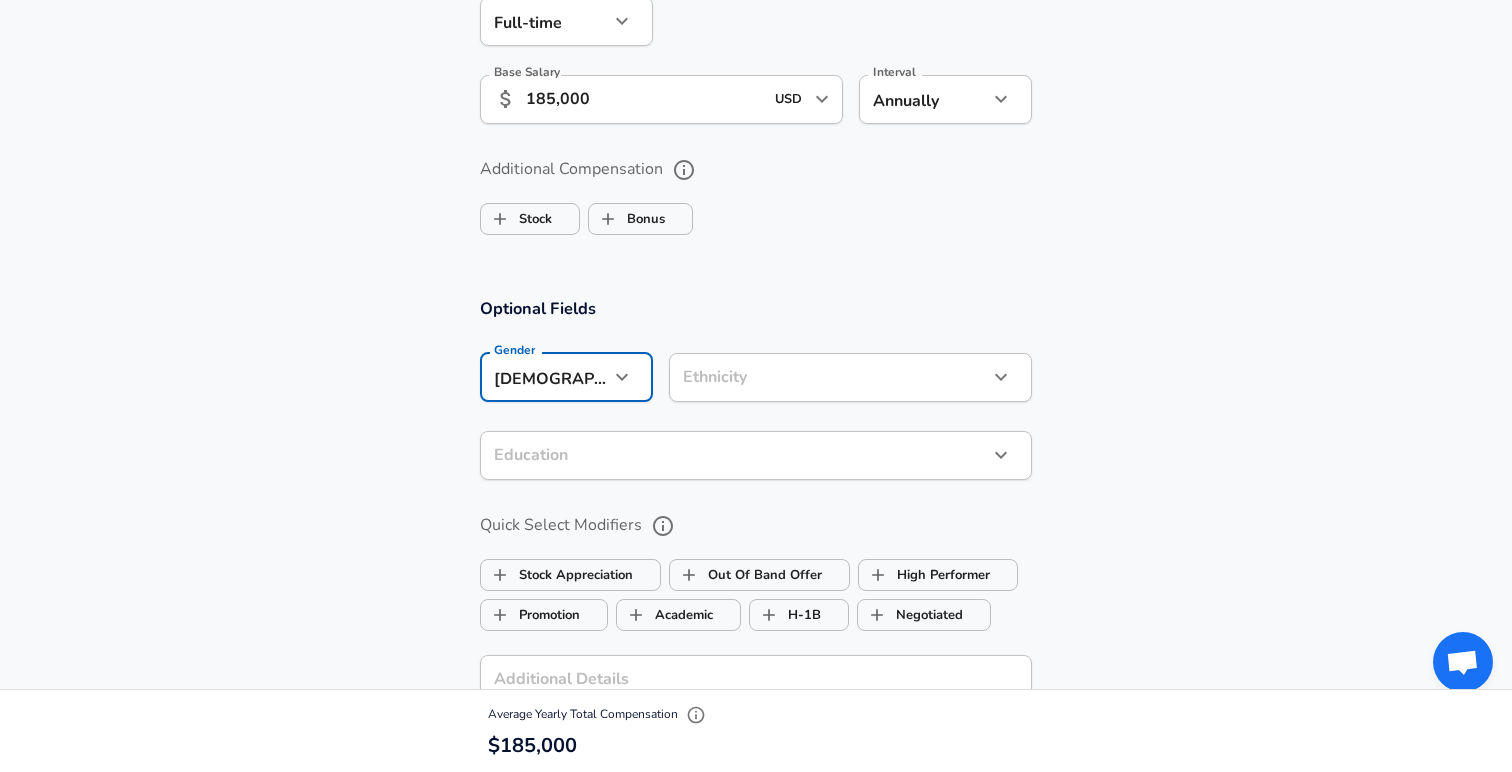 click on "Restart Add Your Salary Upload your offer letter   to verify your submission Enhance Privacy and Anonymity No Automatically hides specific fields until there are enough submissions to safely display the full details.   More Details Based on your submission and the data points that we have already collected, we will automatically hide and anonymize specific fields if there aren't enough data points to remain sufficiently anonymous. Company & Title Information   Enter the company you received your offer from Company Notion Company   Select the title that closest resembles your official title. This should be similar to the title that was present on your offer letter. Title Total Rewards Title   Select a job family that best fits your role. If you can't find one, select 'Other' to enter a custom job family Job Family Total Rewards Job Family   Select a Specialization that best fits your role. If you can't find one, select 'Other' to enter a custom specialization Select Specialization Compensation Compensation   1" at bounding box center [756, -1018] 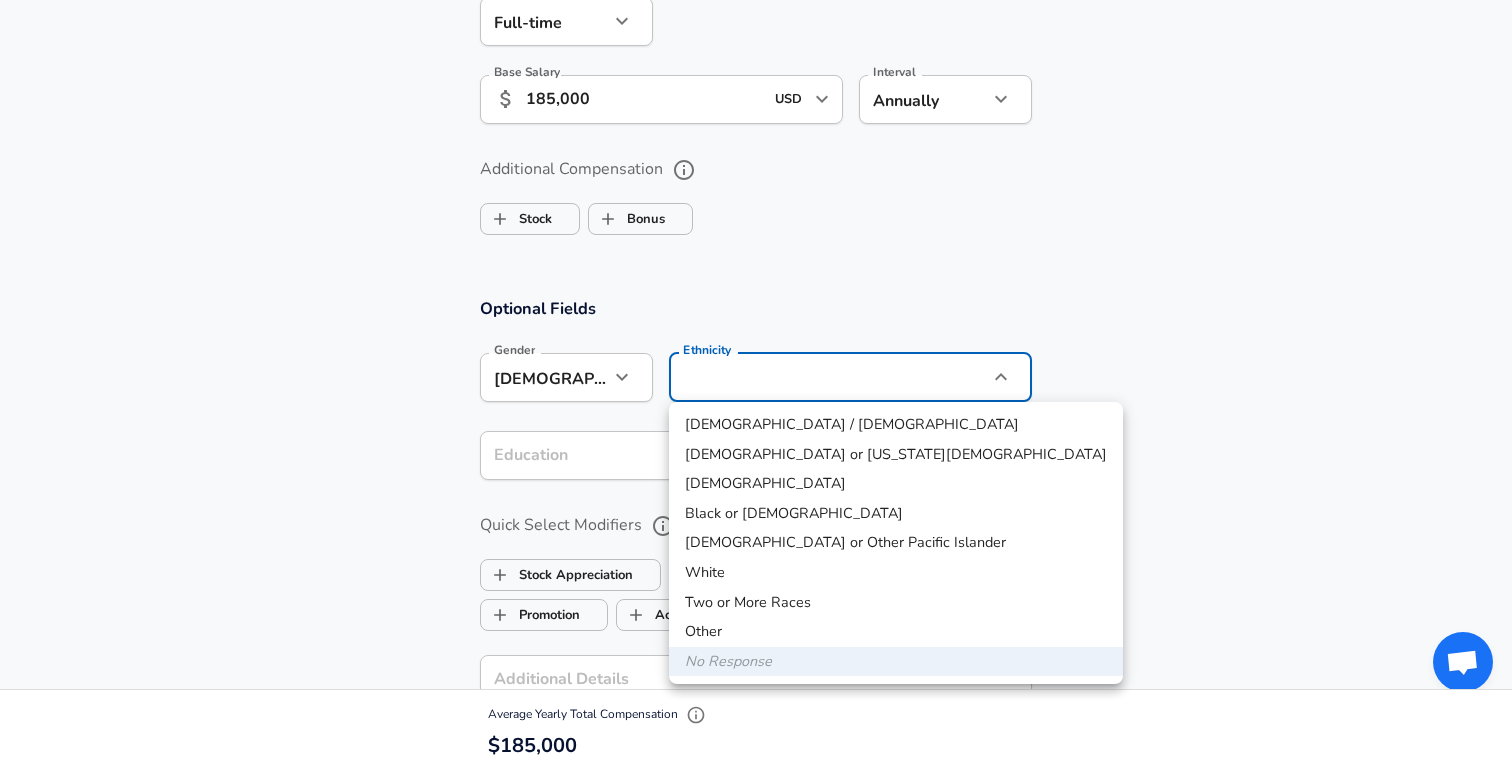 click at bounding box center [756, 386] 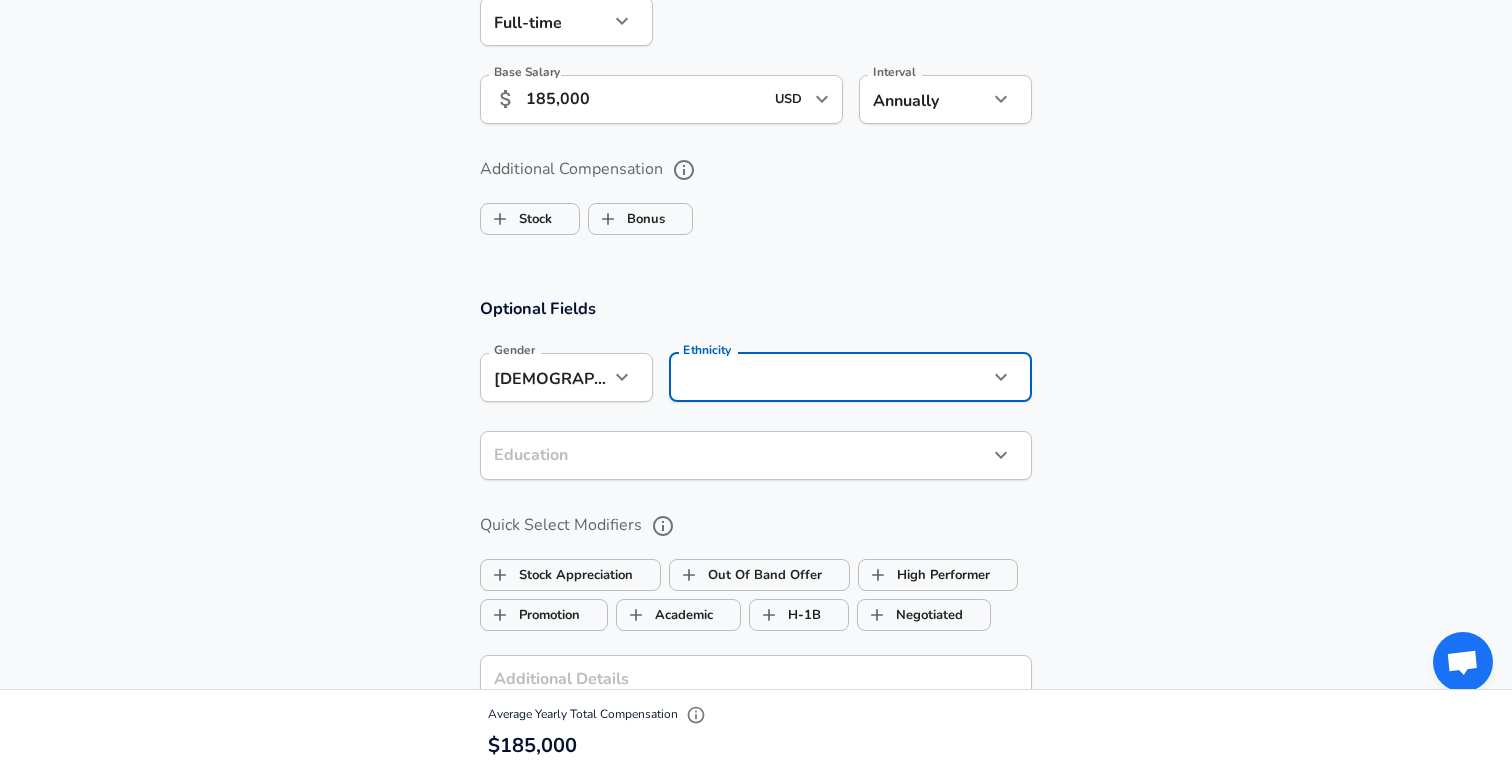 click on "Restart Add Your Salary Upload your offer letter   to verify your submission Enhance Privacy and Anonymity No Automatically hides specific fields until there are enough submissions to safely display the full details.   More Details Based on your submission and the data points that we have already collected, we will automatically hide and anonymize specific fields if there aren't enough data points to remain sufficiently anonymous. Company & Title Information   Enter the company you received your offer from Company Notion Company   Select the title that closest resembles your official title. This should be similar to the title that was present on your offer letter. Title Total Rewards Title   Select a job family that best fits your role. If you can't find one, select 'Other' to enter a custom job family Job Family Total Rewards Job Family   Select a Specialization that best fits your role. If you can't find one, select 'Other' to enter a custom specialization Select Specialization Compensation Compensation   1" at bounding box center [756, -1018] 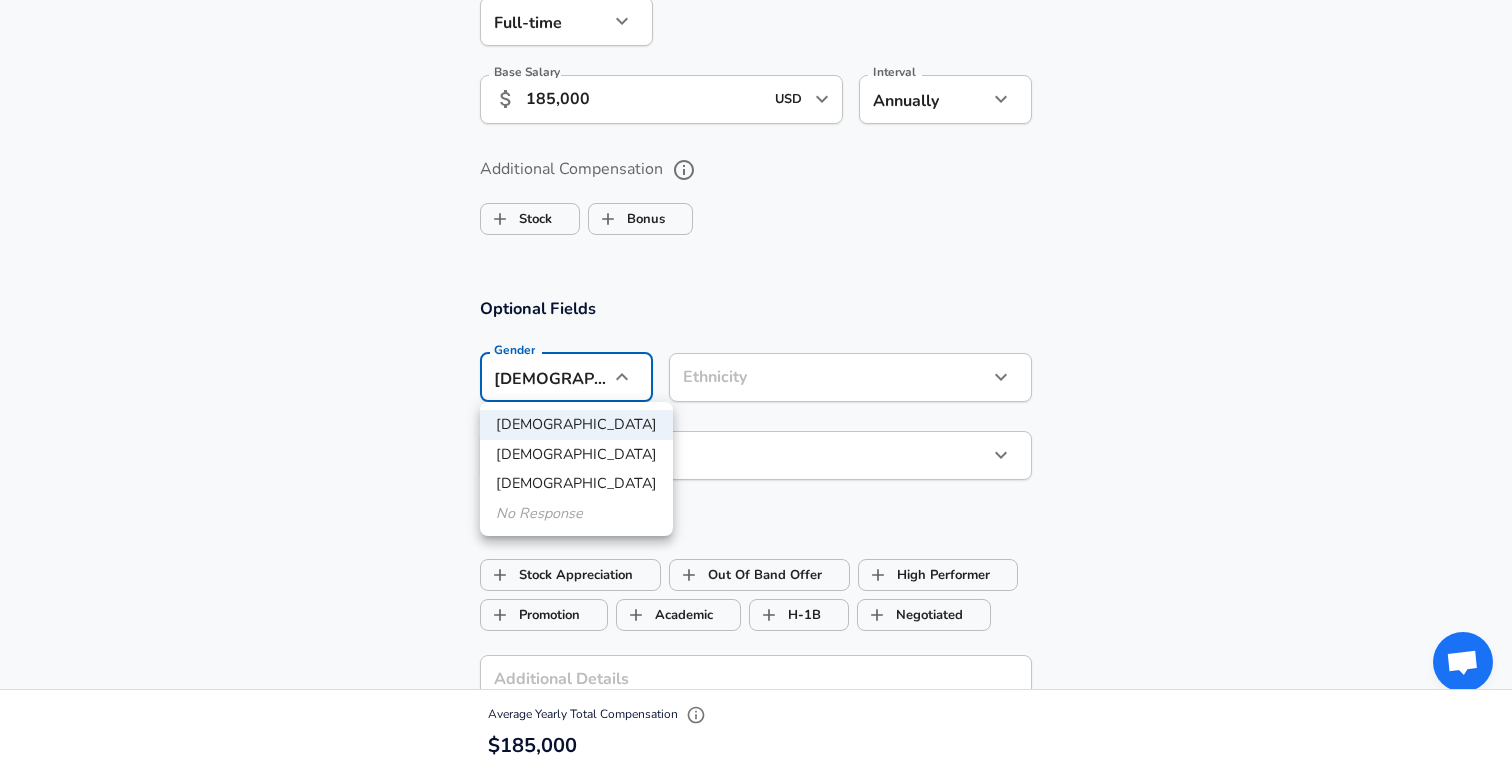 click on "No Response" at bounding box center (576, 514) 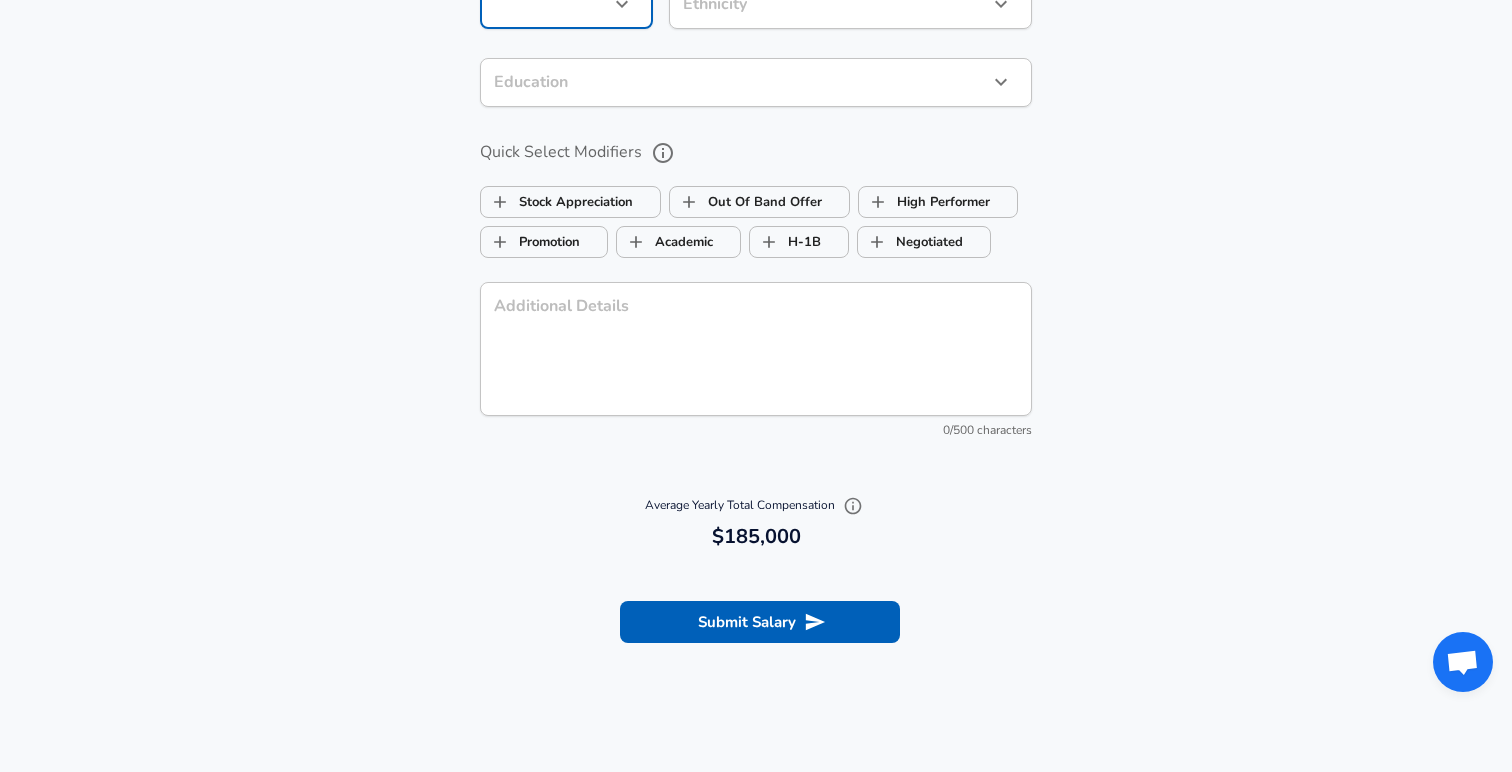 scroll, scrollTop: 1782, scrollLeft: 0, axis: vertical 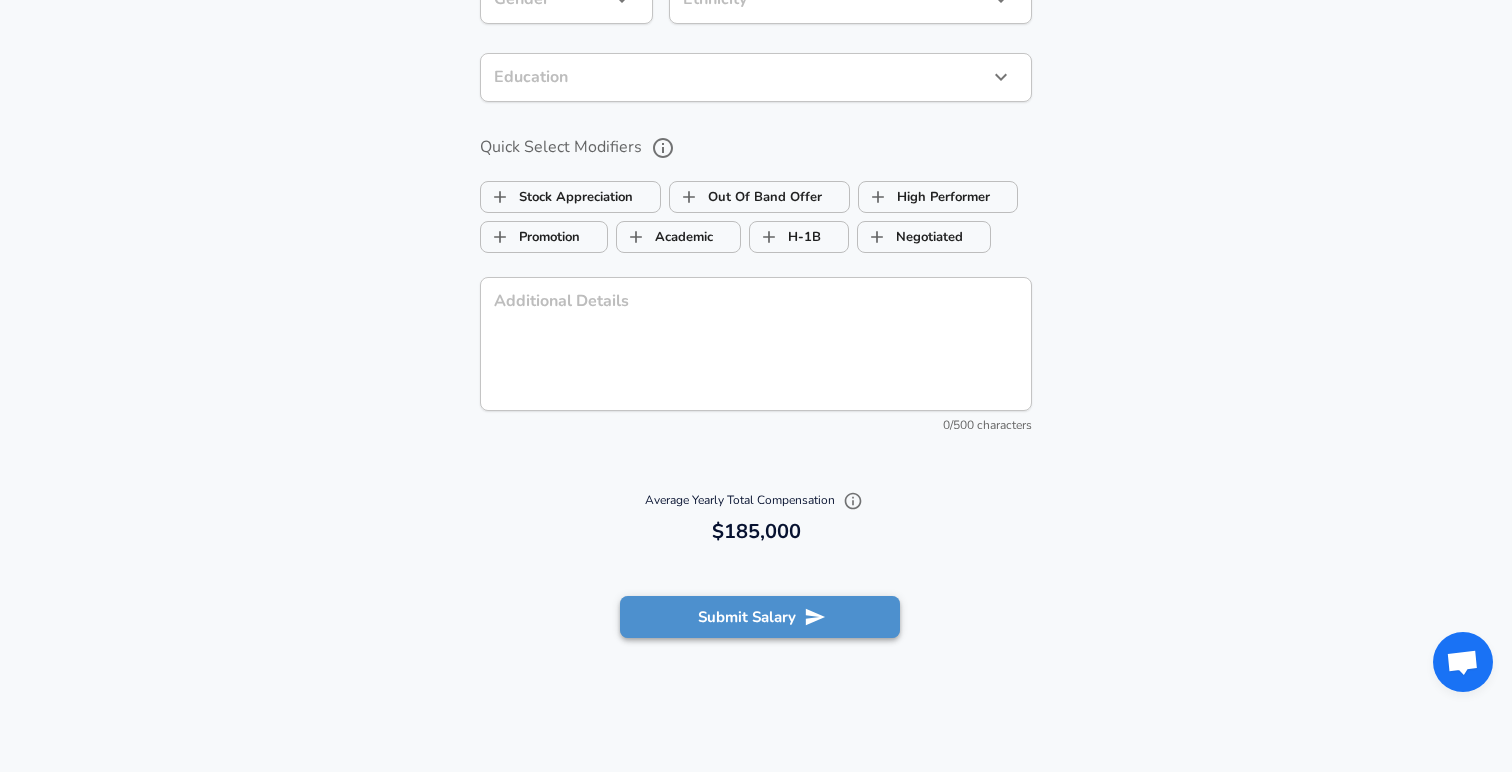 click on "Submit Salary" at bounding box center (760, 617) 